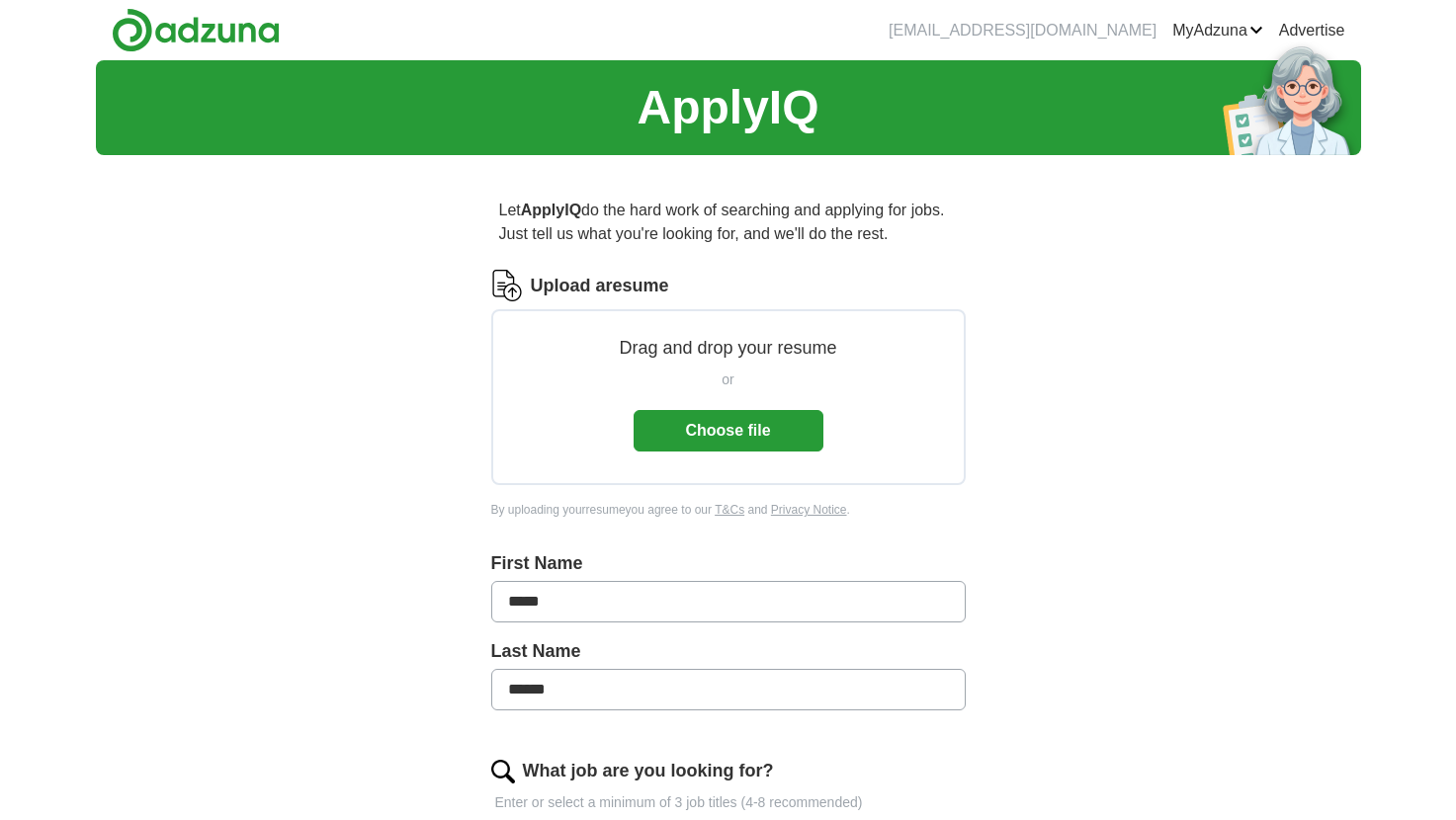 scroll, scrollTop: 0, scrollLeft: 0, axis: both 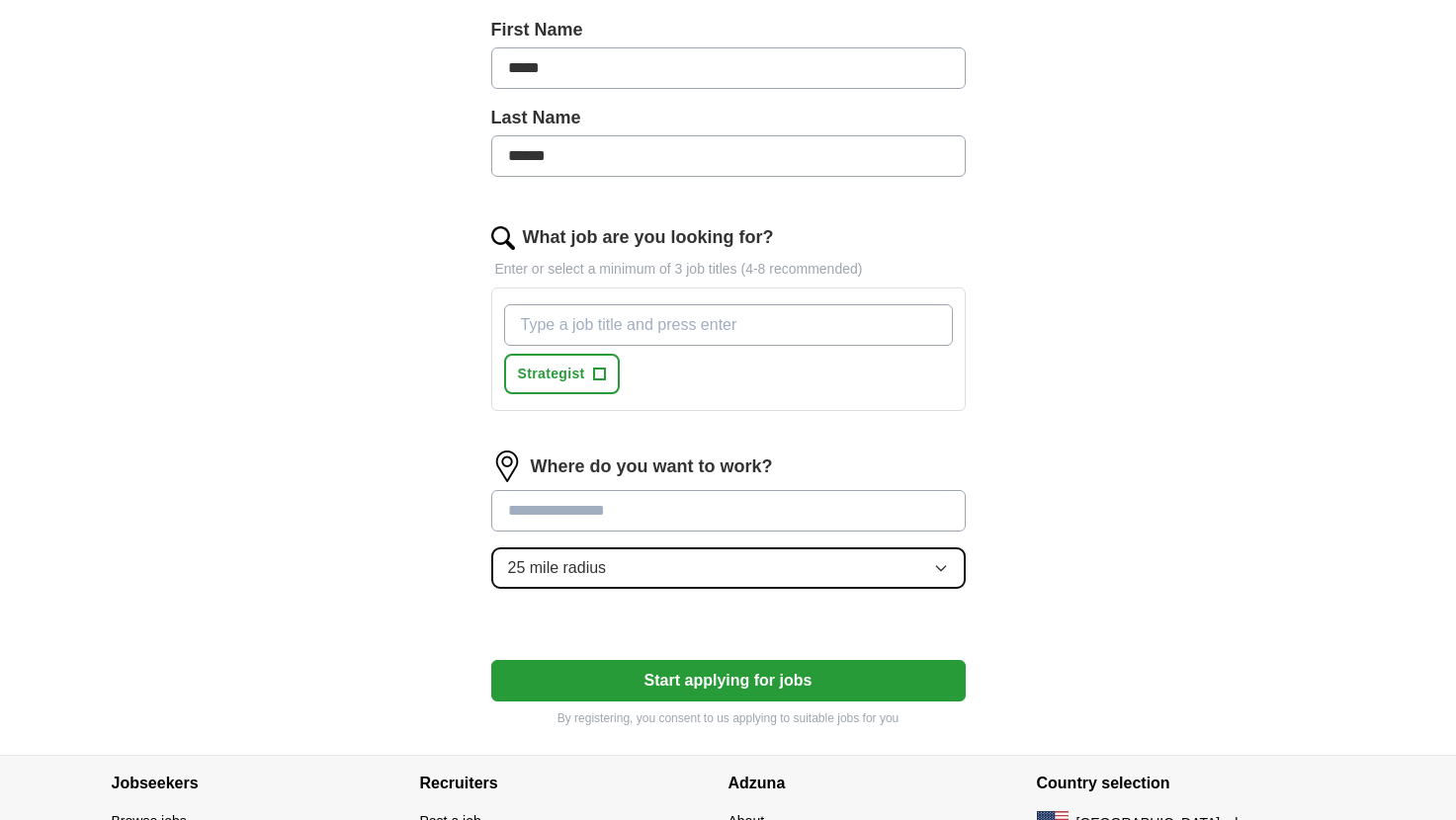 click on "25 mile radius" at bounding box center (728, 568) 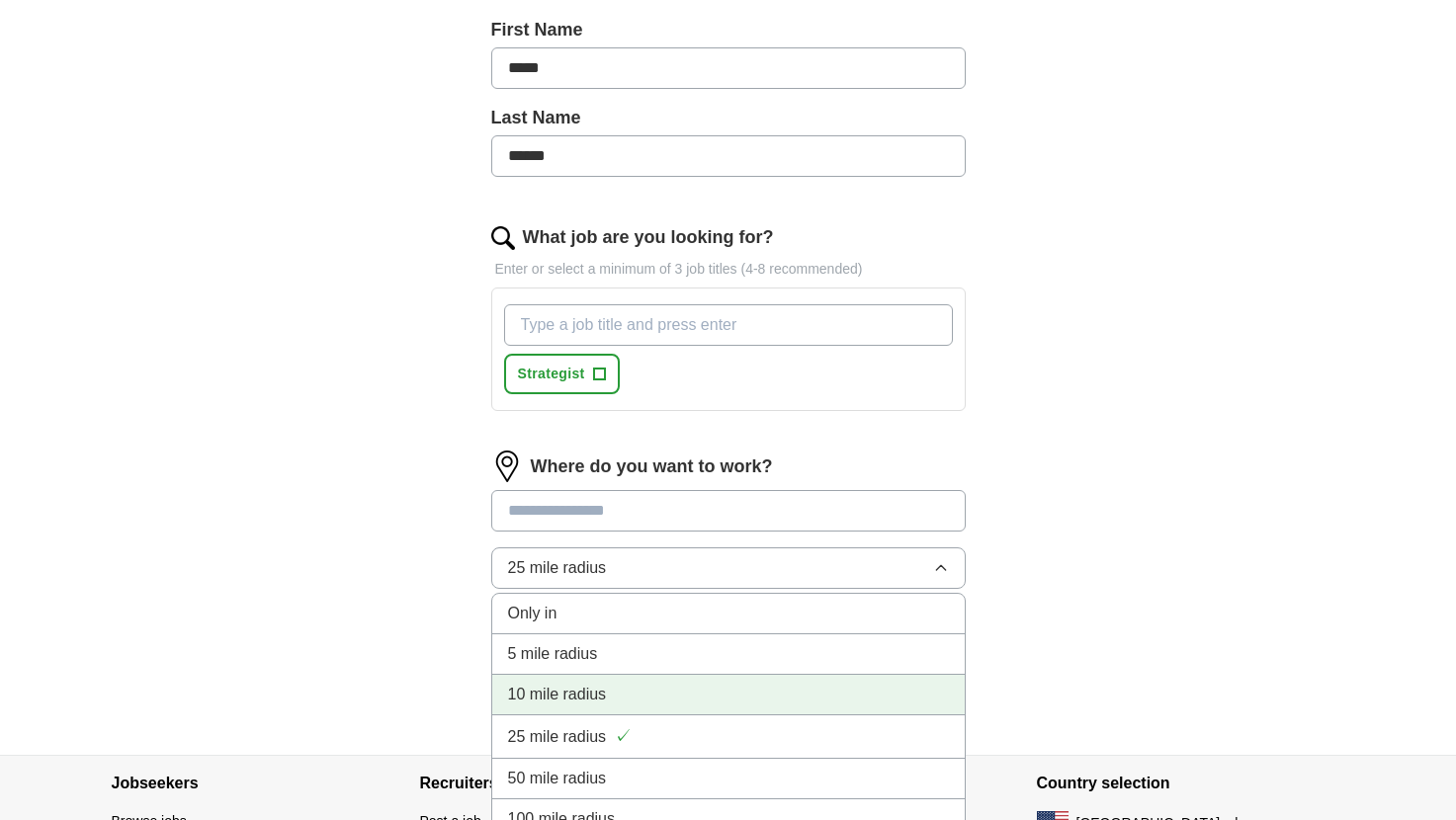 click on "10 mile radius" at bounding box center [728, 695] 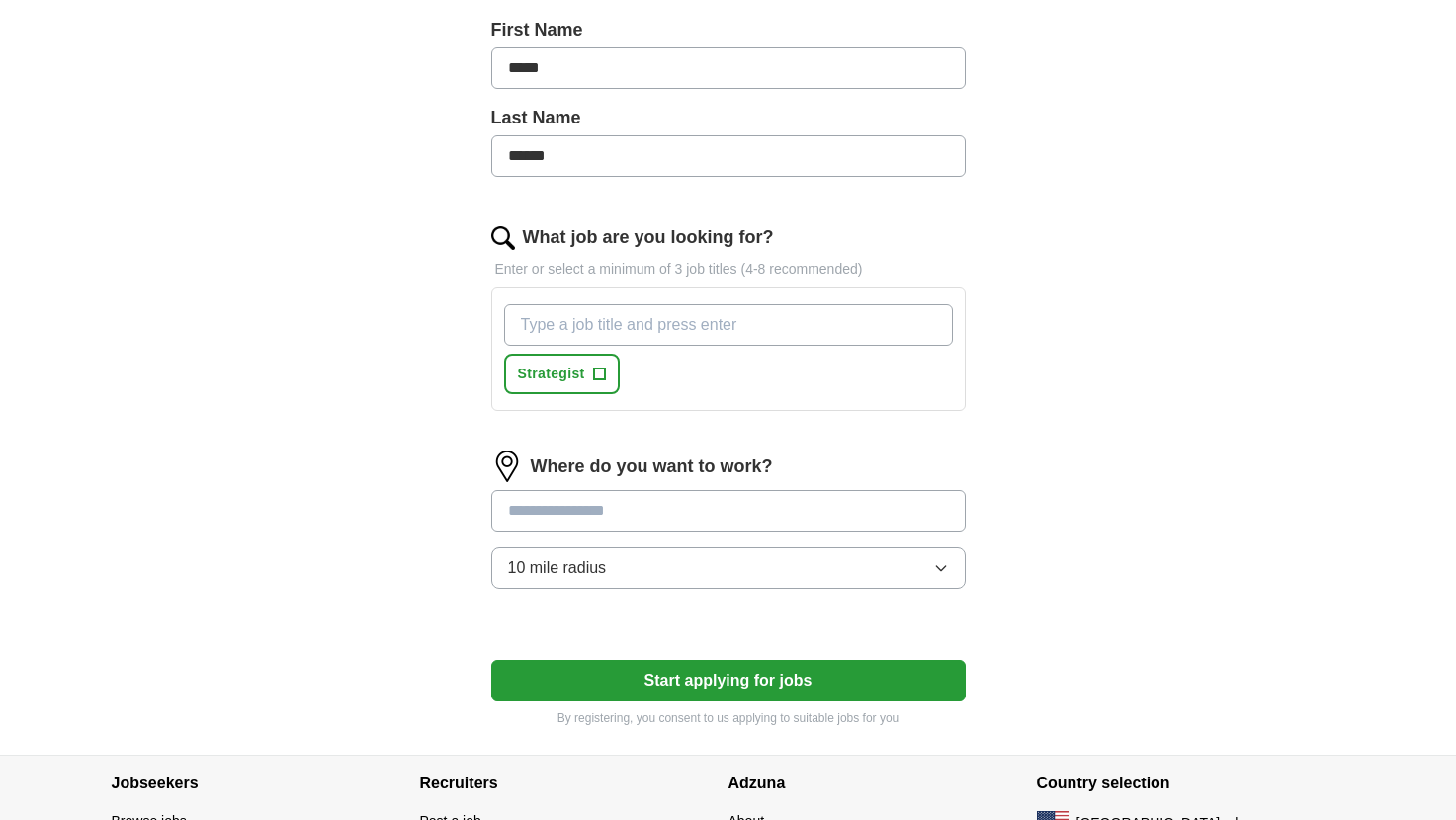 click on "What job are you looking for?" at bounding box center (728, 325) 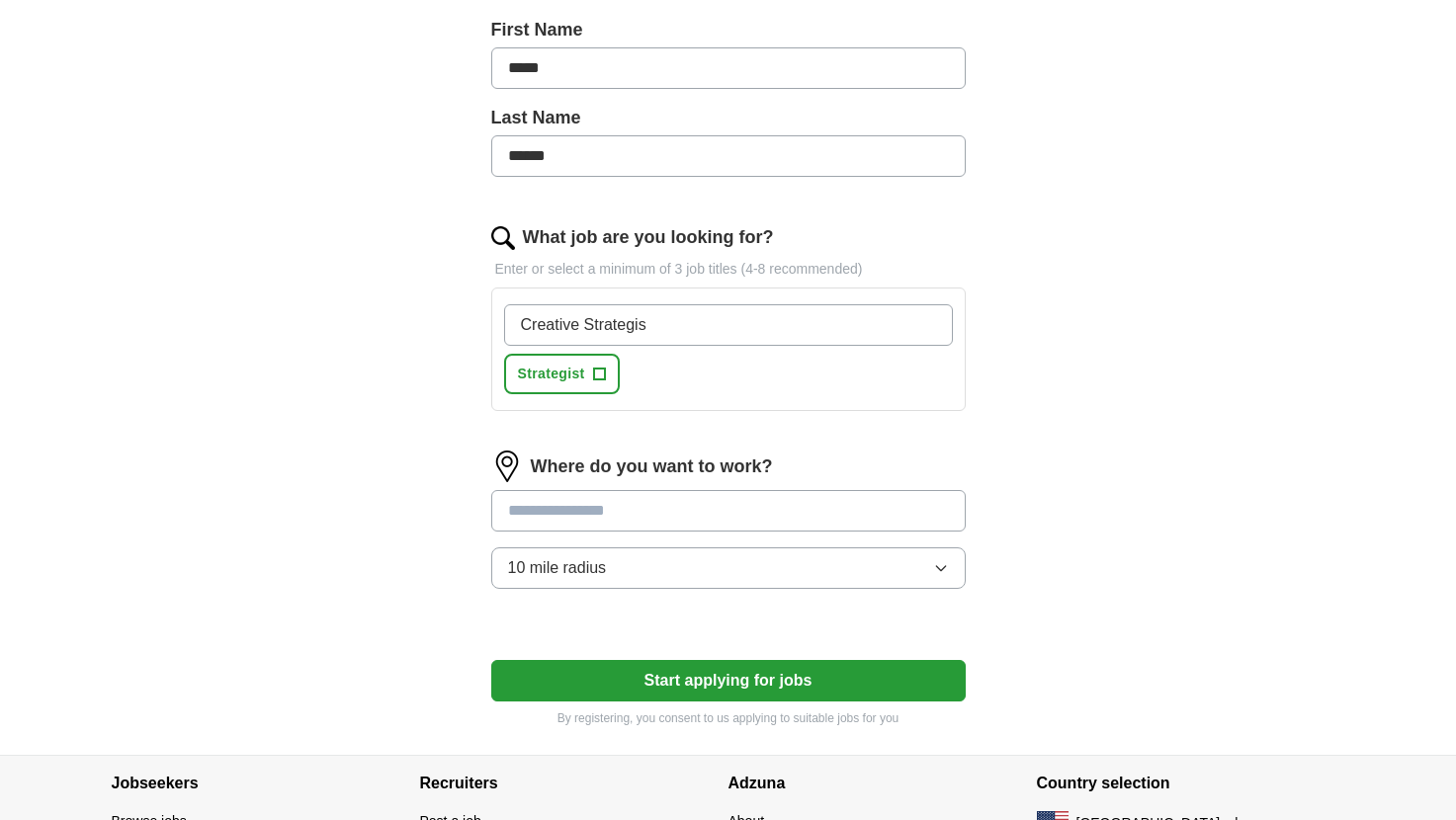 type on "Creative Strategist" 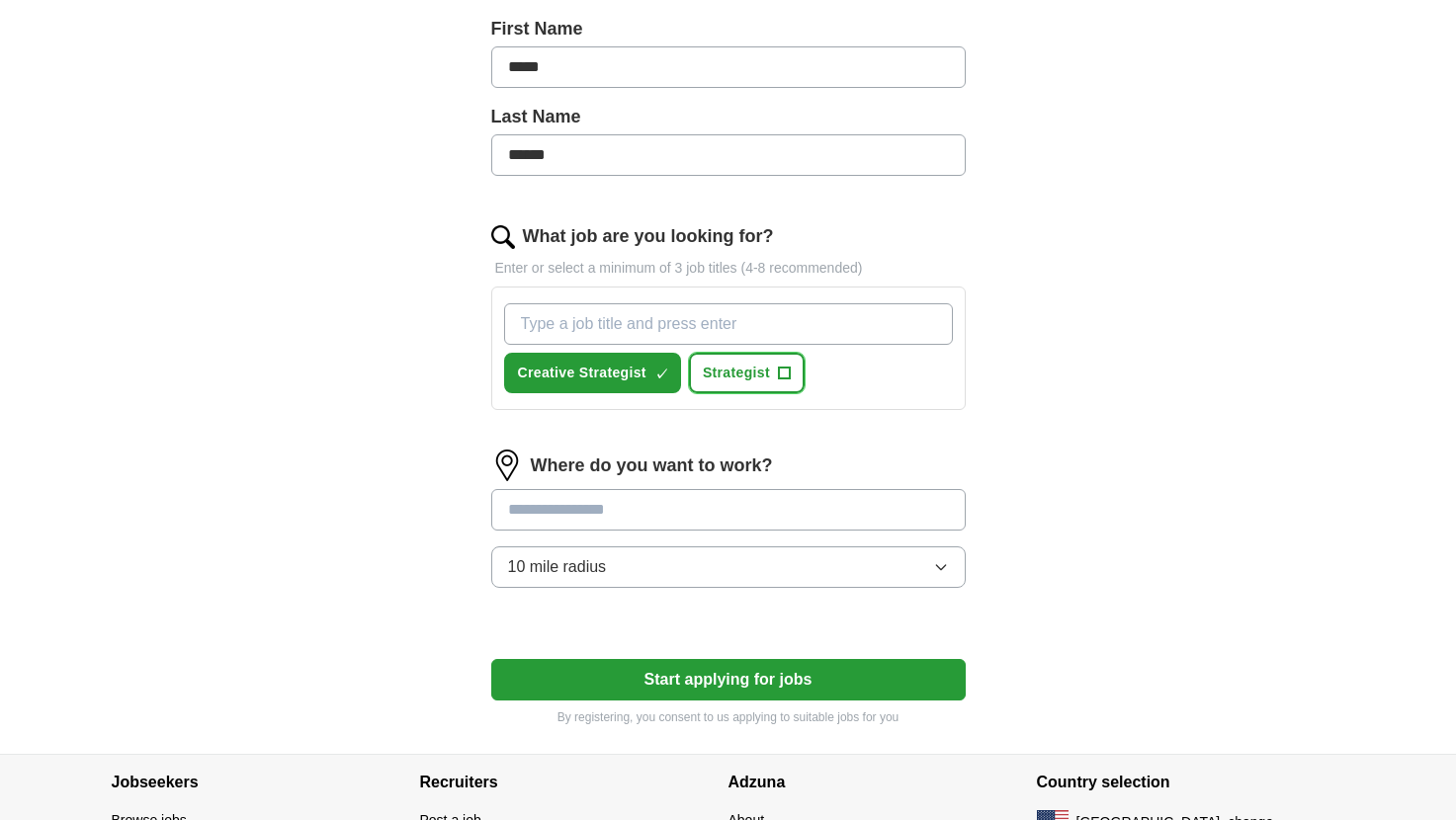 scroll, scrollTop: 536, scrollLeft: 0, axis: vertical 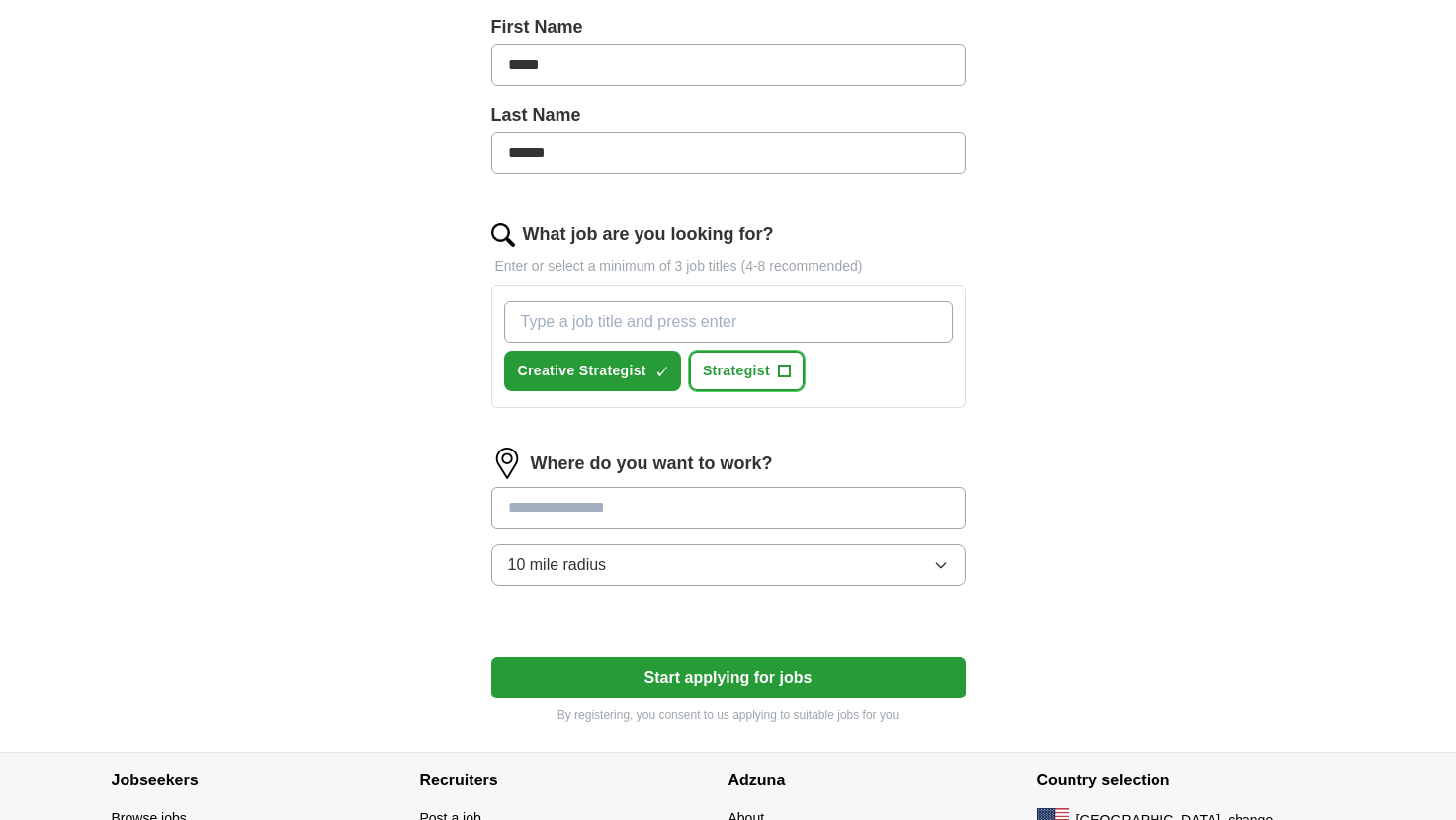 click on "+" at bounding box center [784, 371] 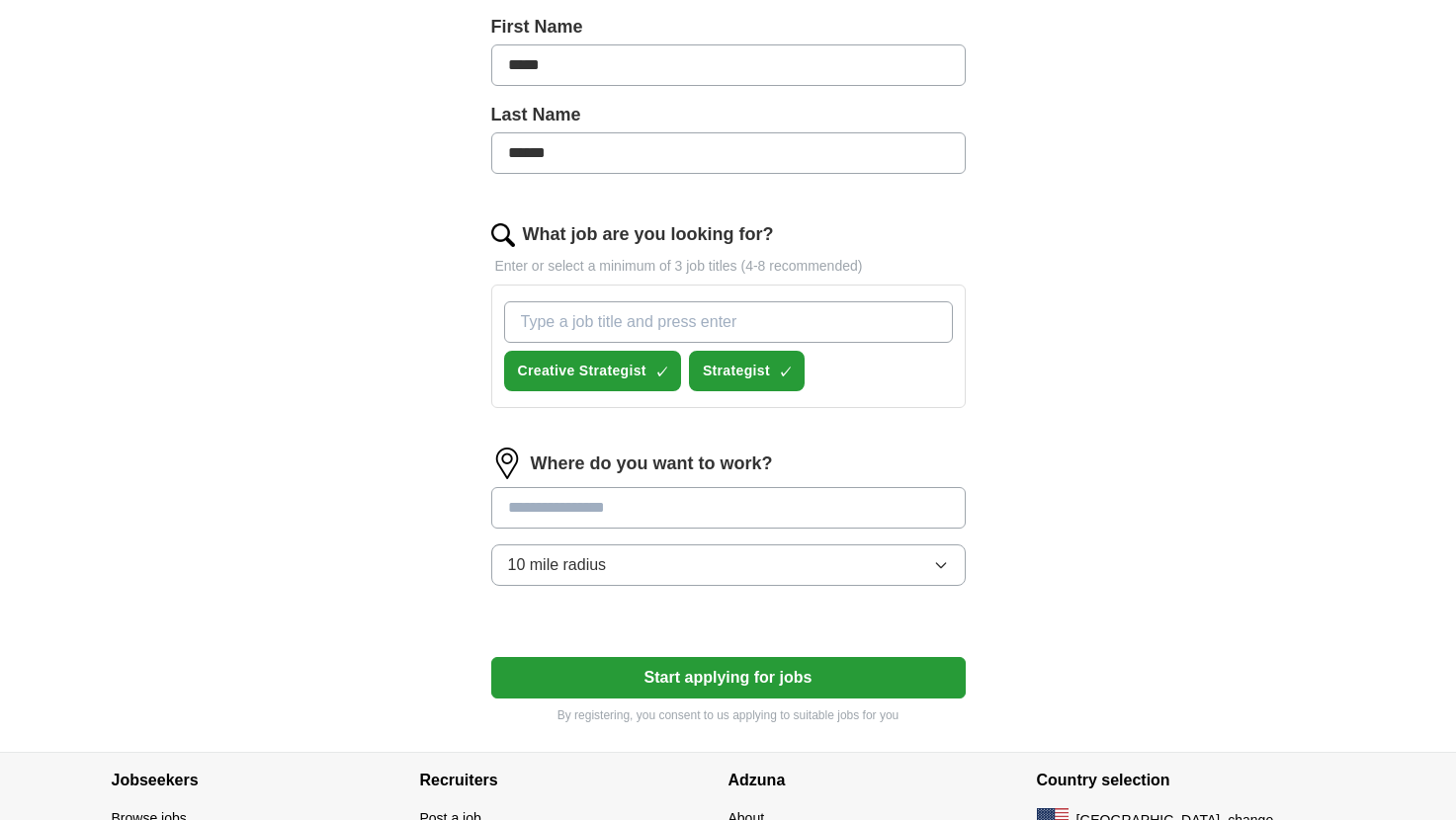 click on "What job are you looking for?" at bounding box center (728, 322) 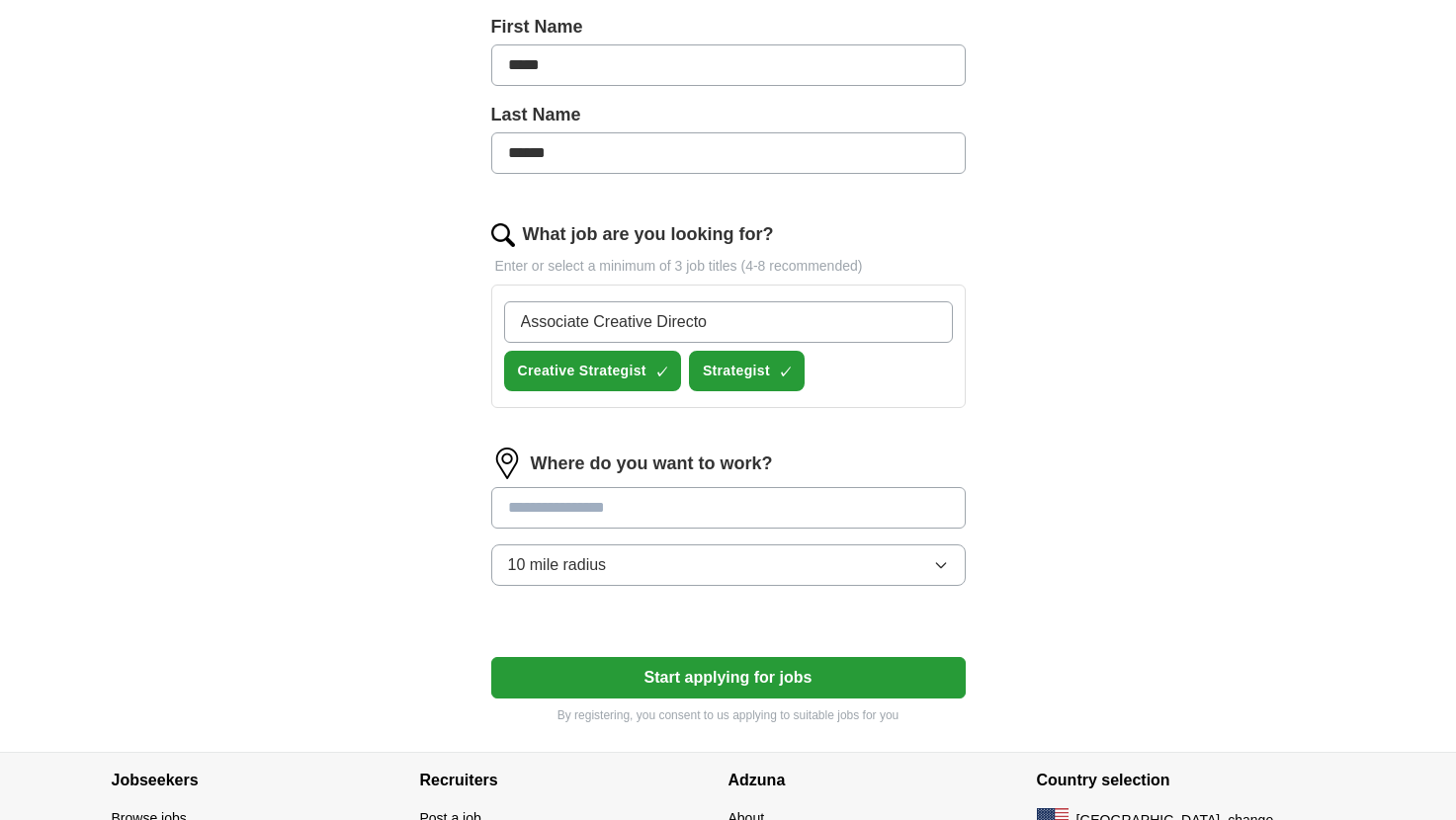 type on "Associate Creative Director" 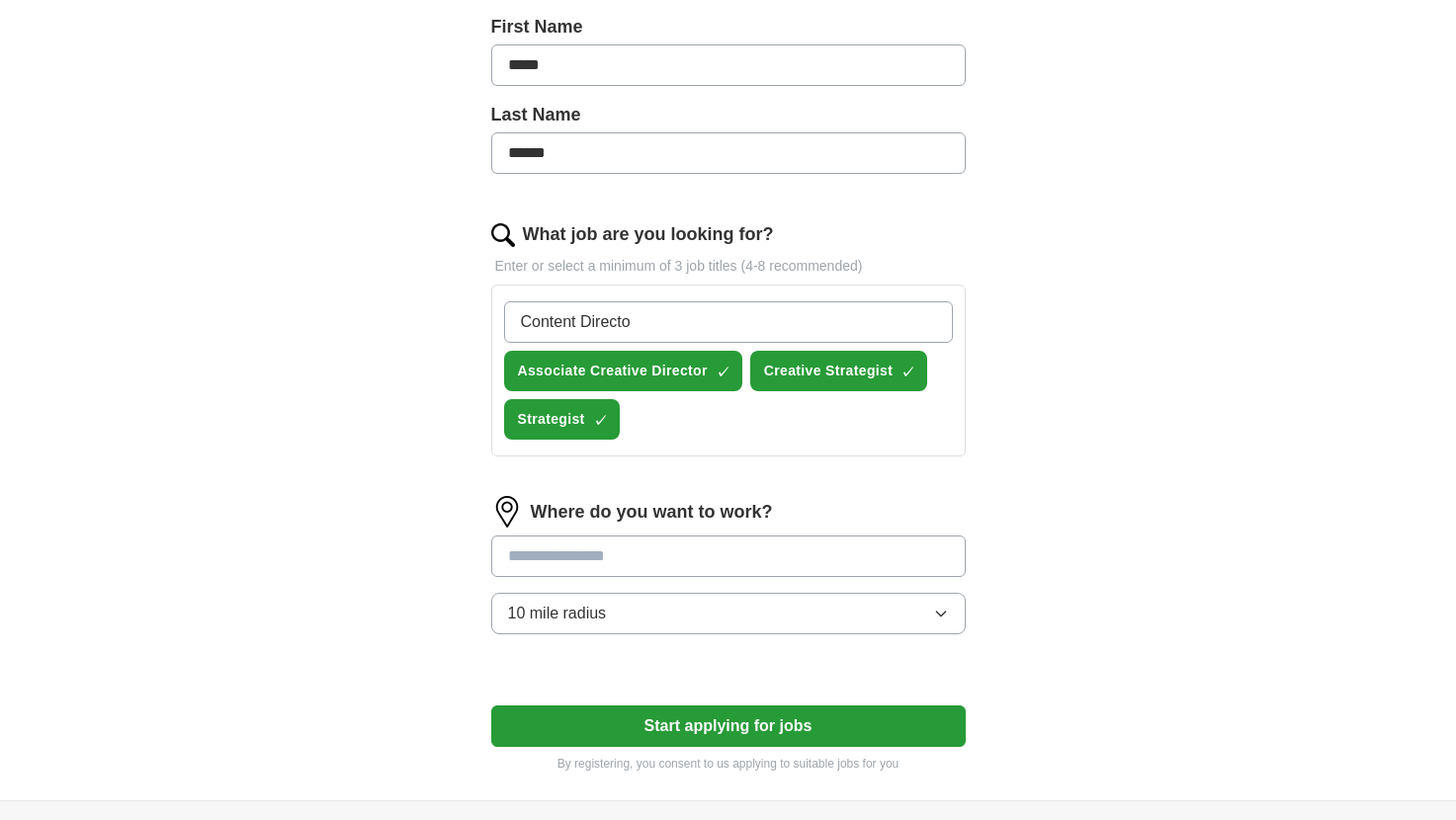 type on "Content Director" 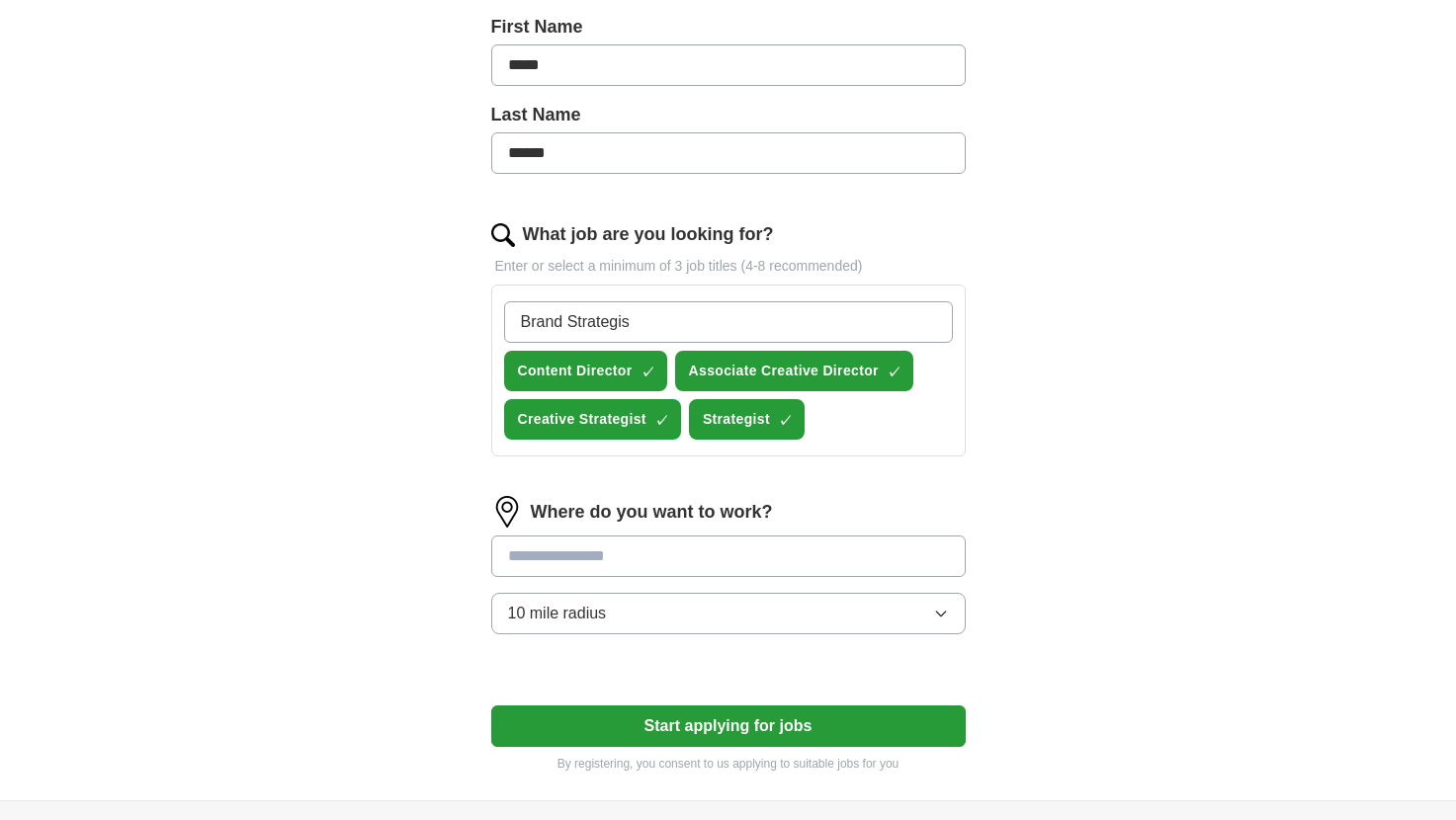 type on "Brand Strategist" 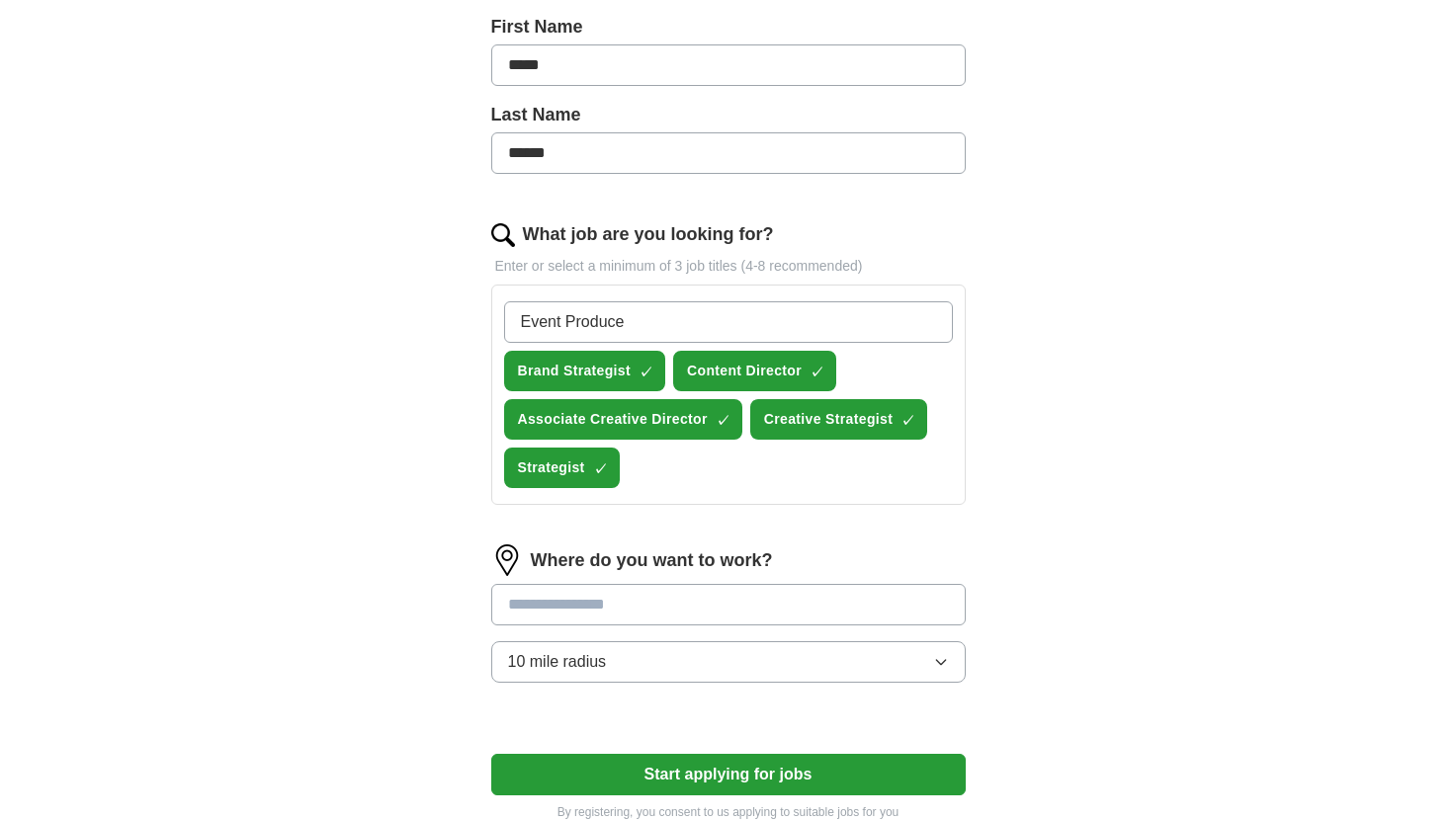 type on "Event Producer" 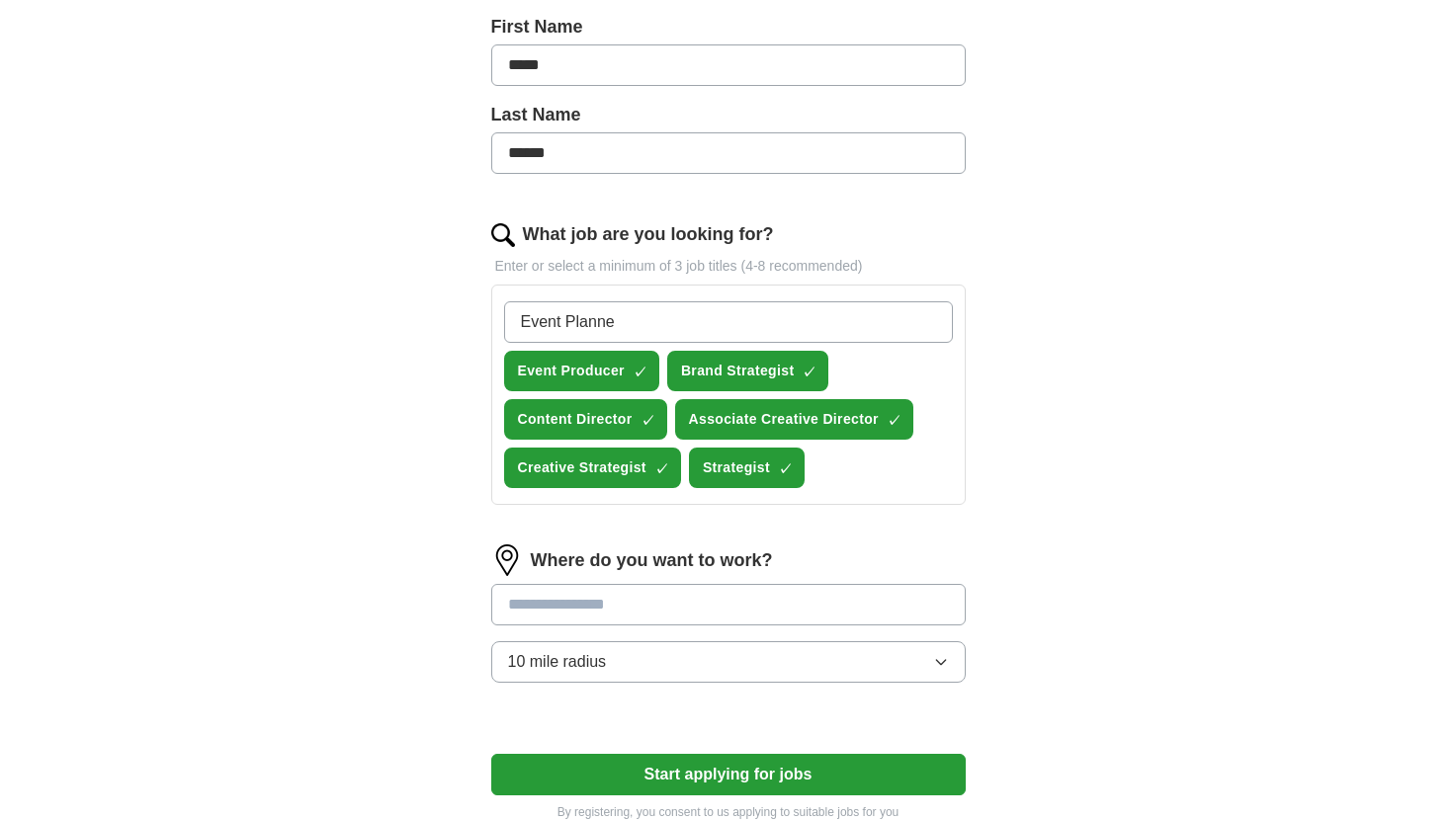 type on "Event Planner" 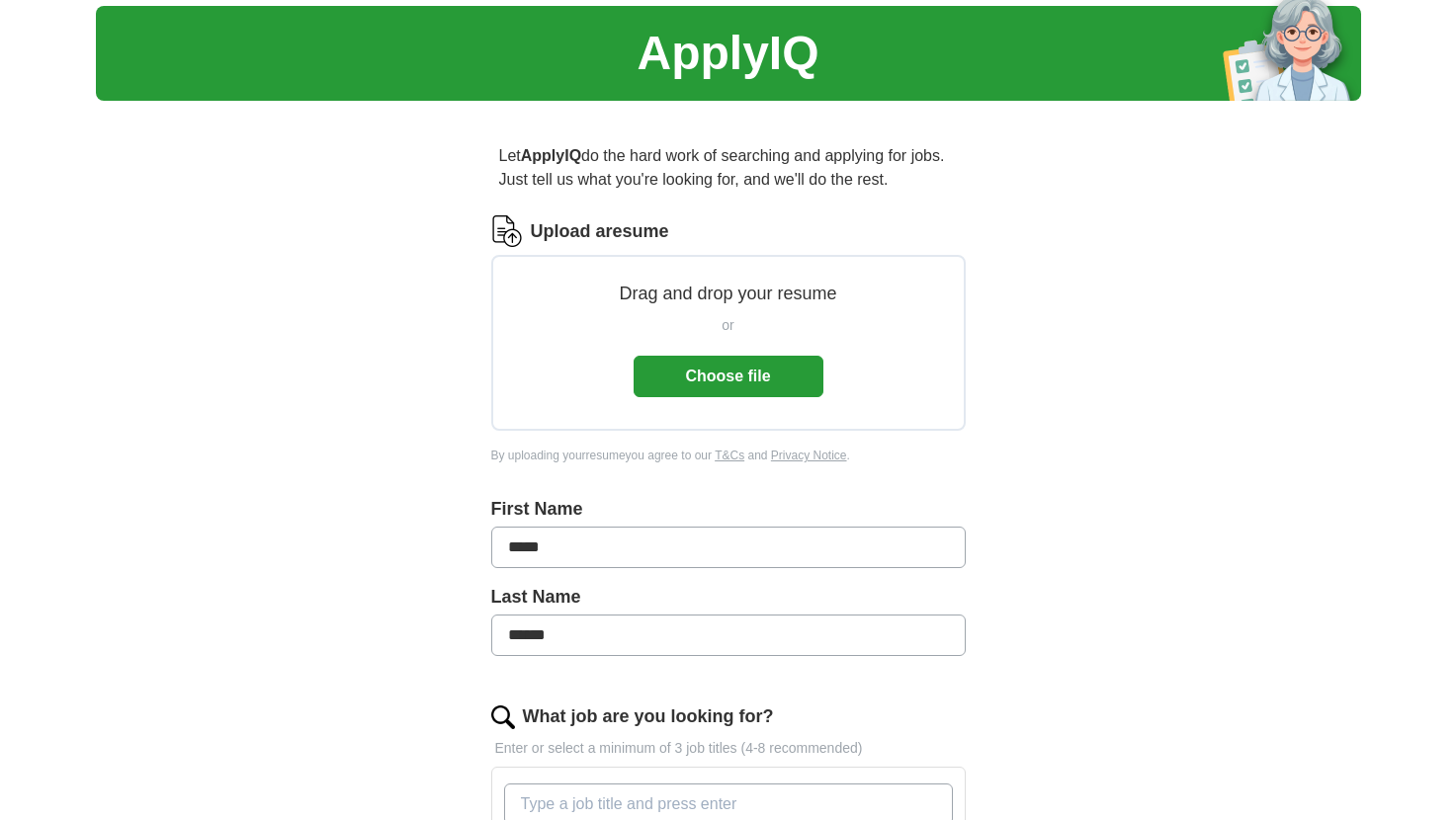 scroll, scrollTop: 40, scrollLeft: 0, axis: vertical 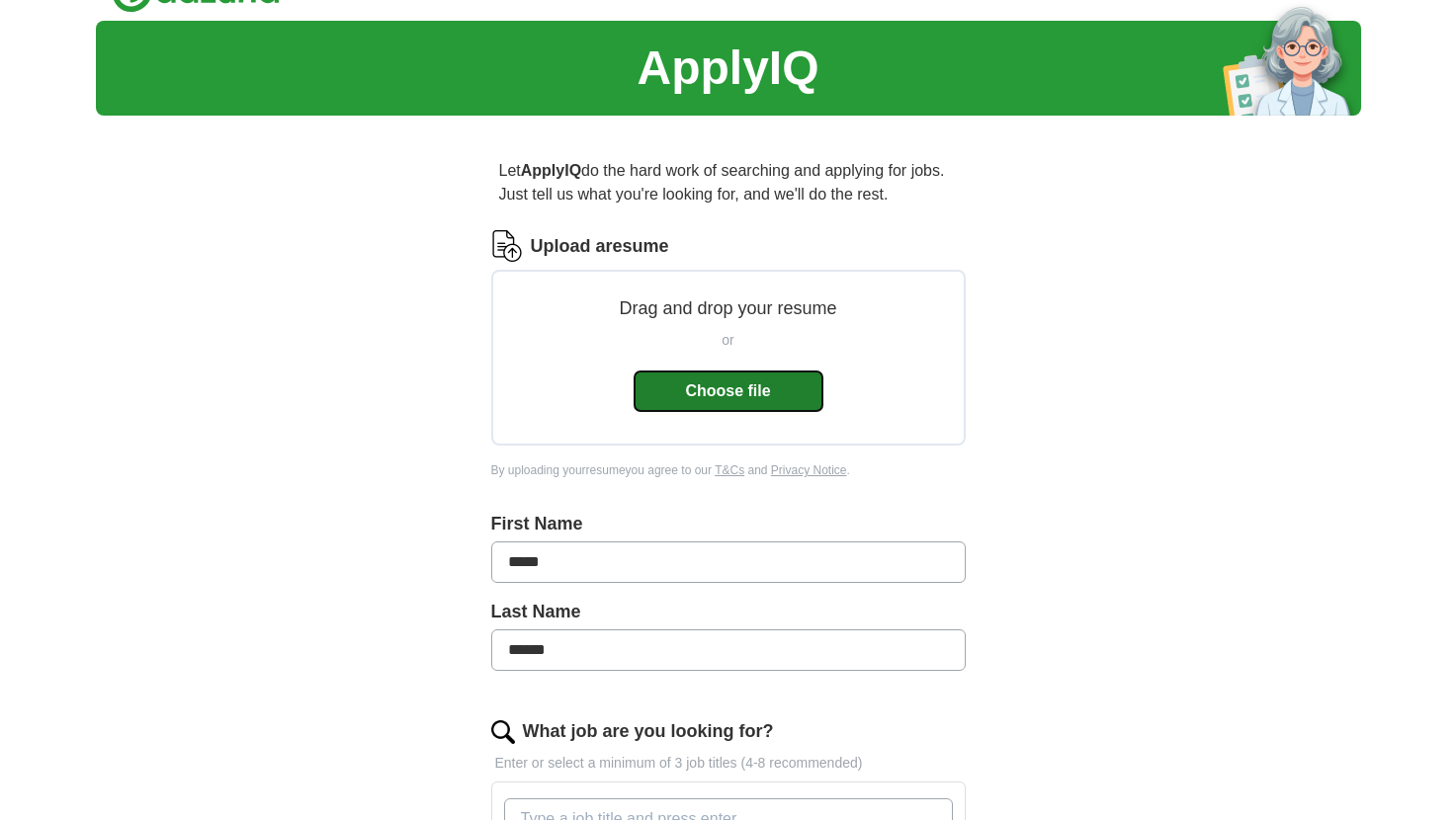 click on "Choose file" at bounding box center (728, 391) 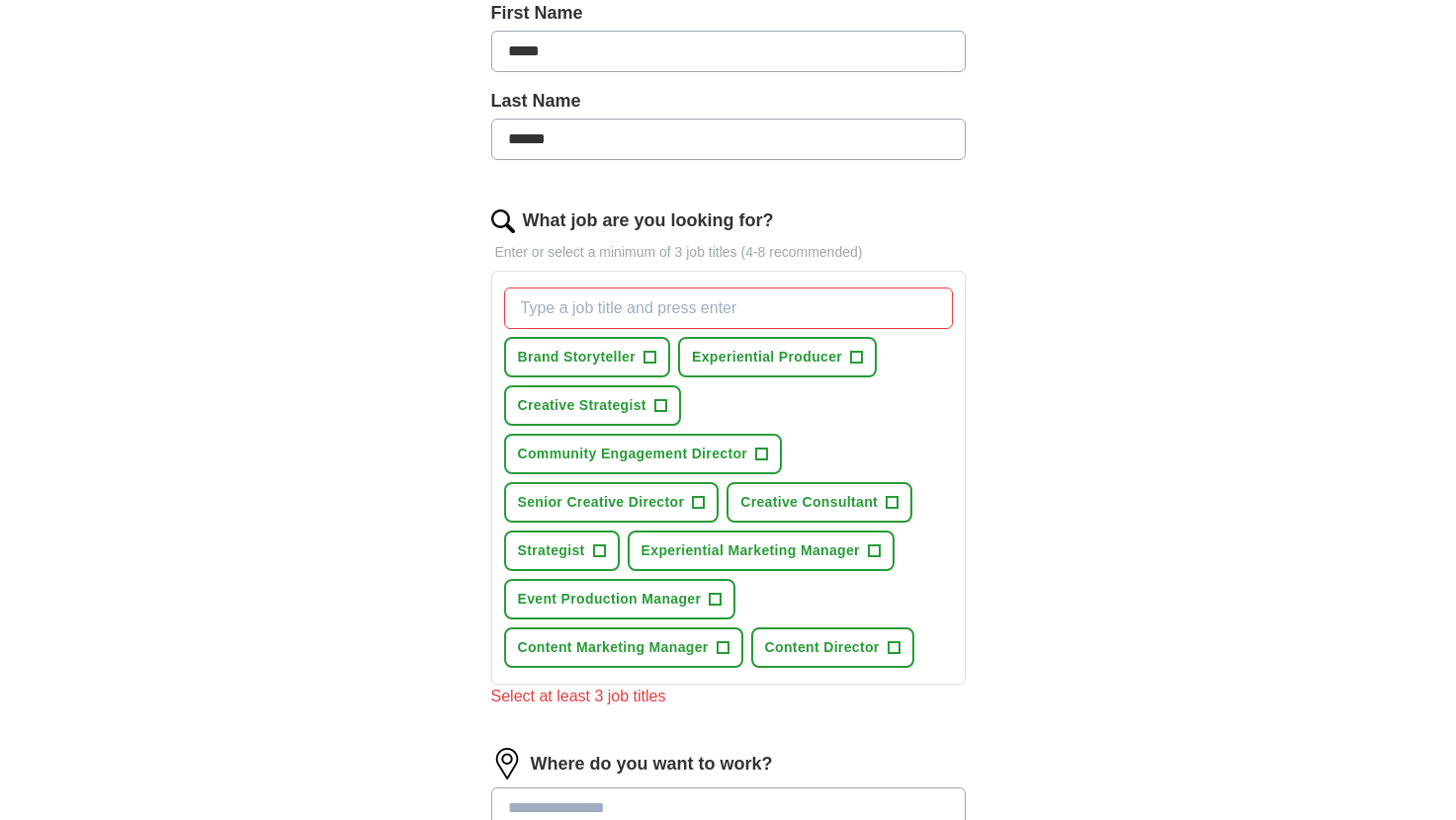 scroll, scrollTop: 462, scrollLeft: 0, axis: vertical 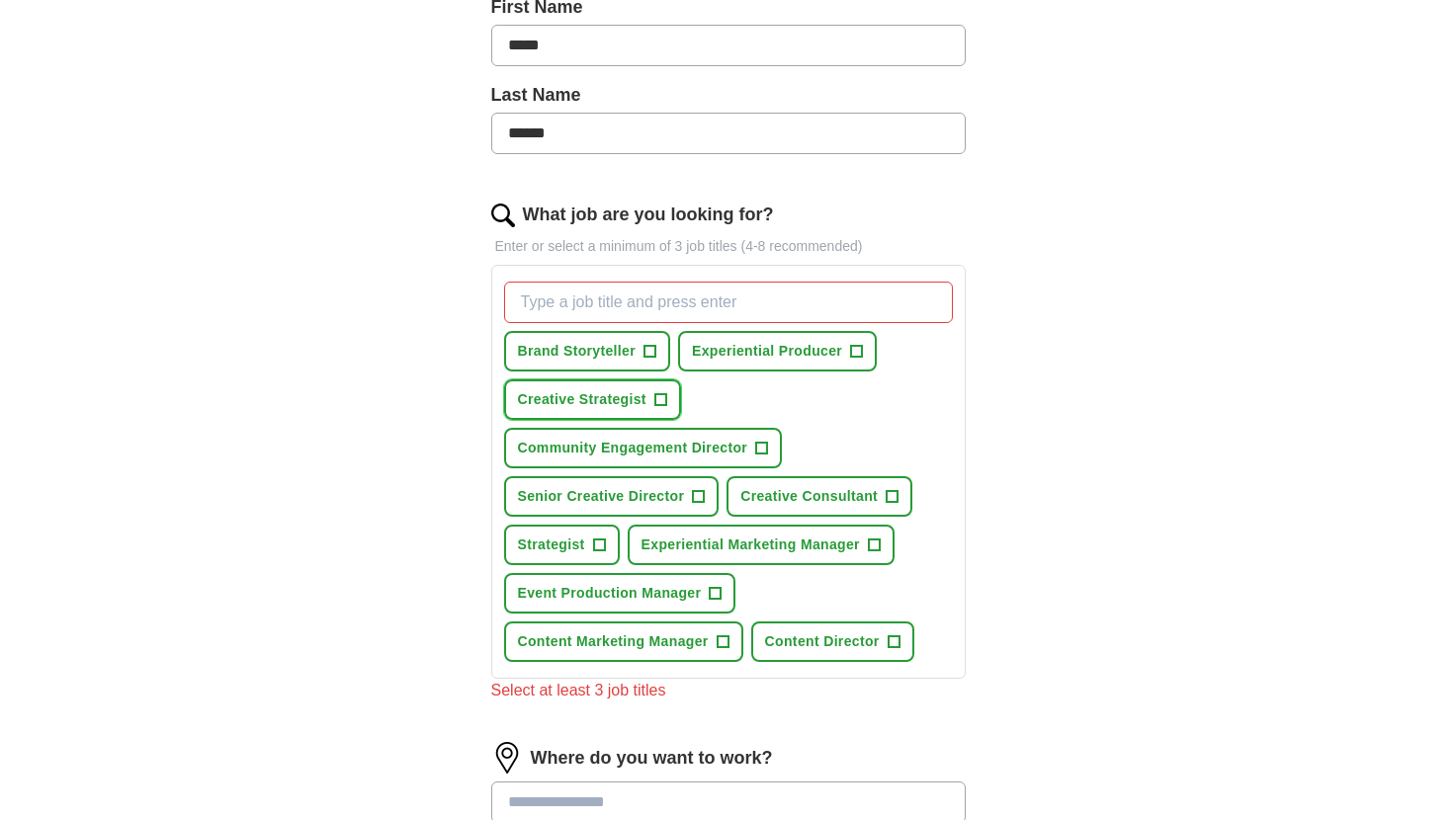 click on "+" at bounding box center (660, 400) 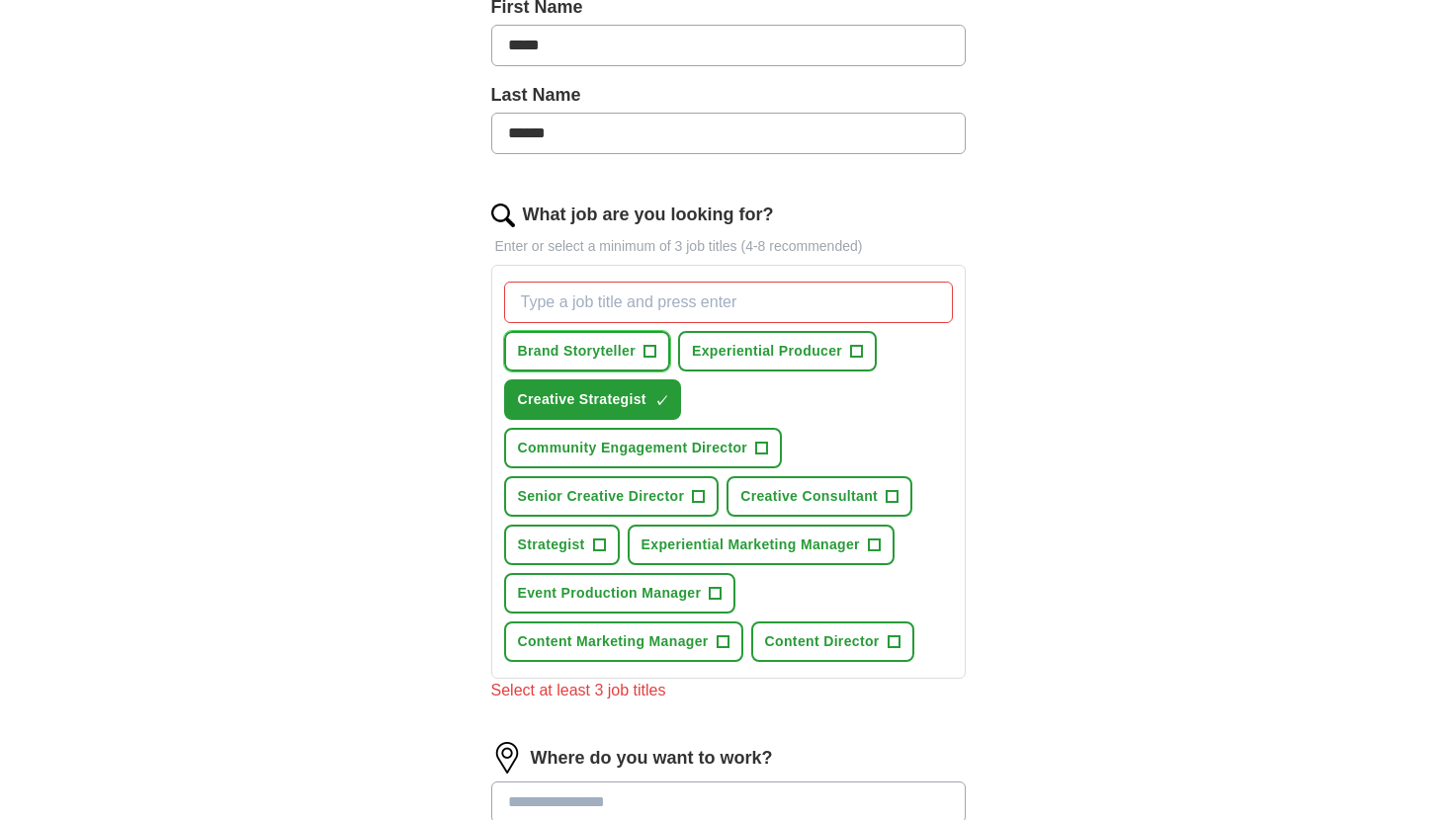 click on "Brand Storyteller +" at bounding box center (587, 351) 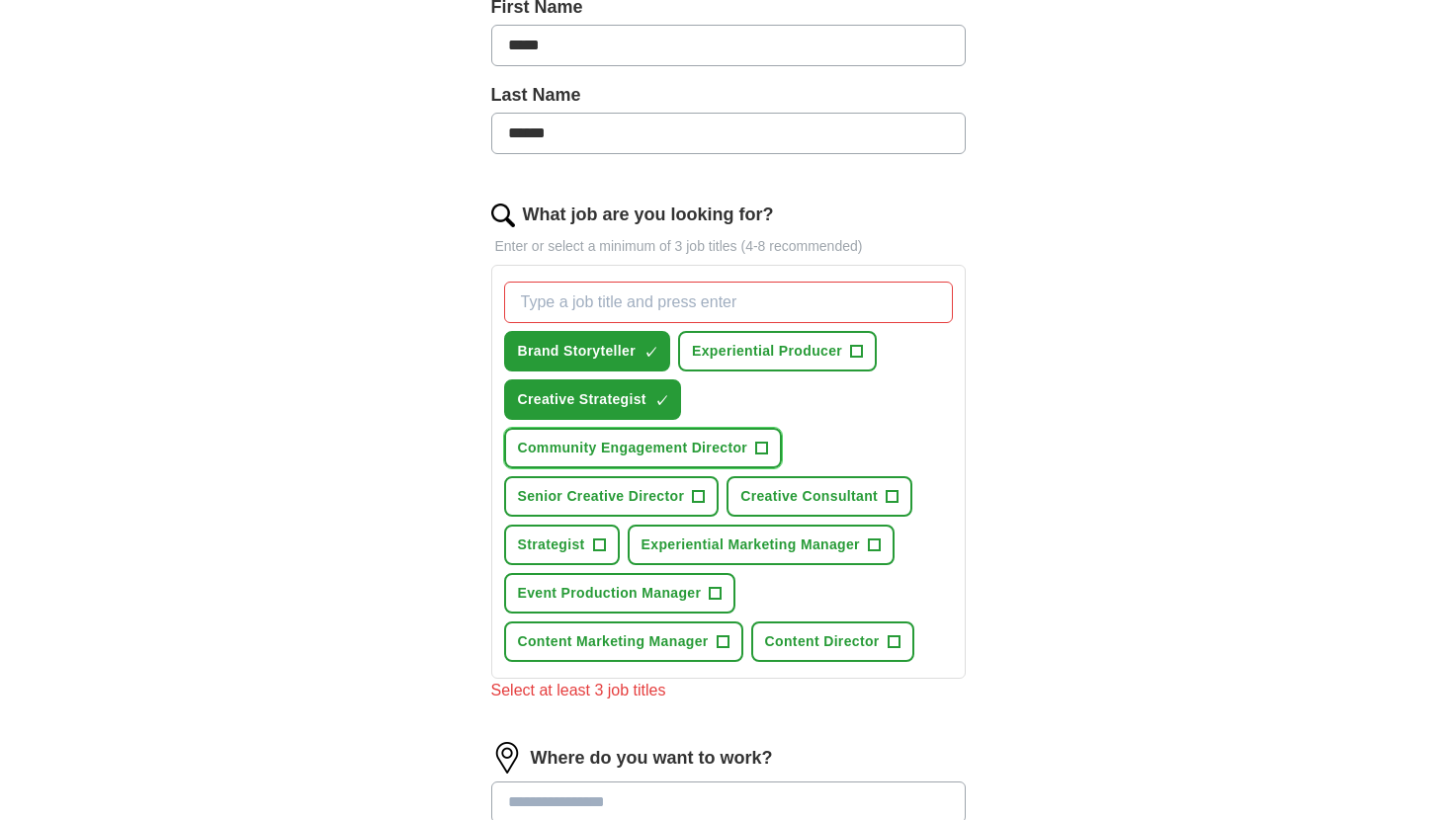 click on "+" at bounding box center [762, 449] 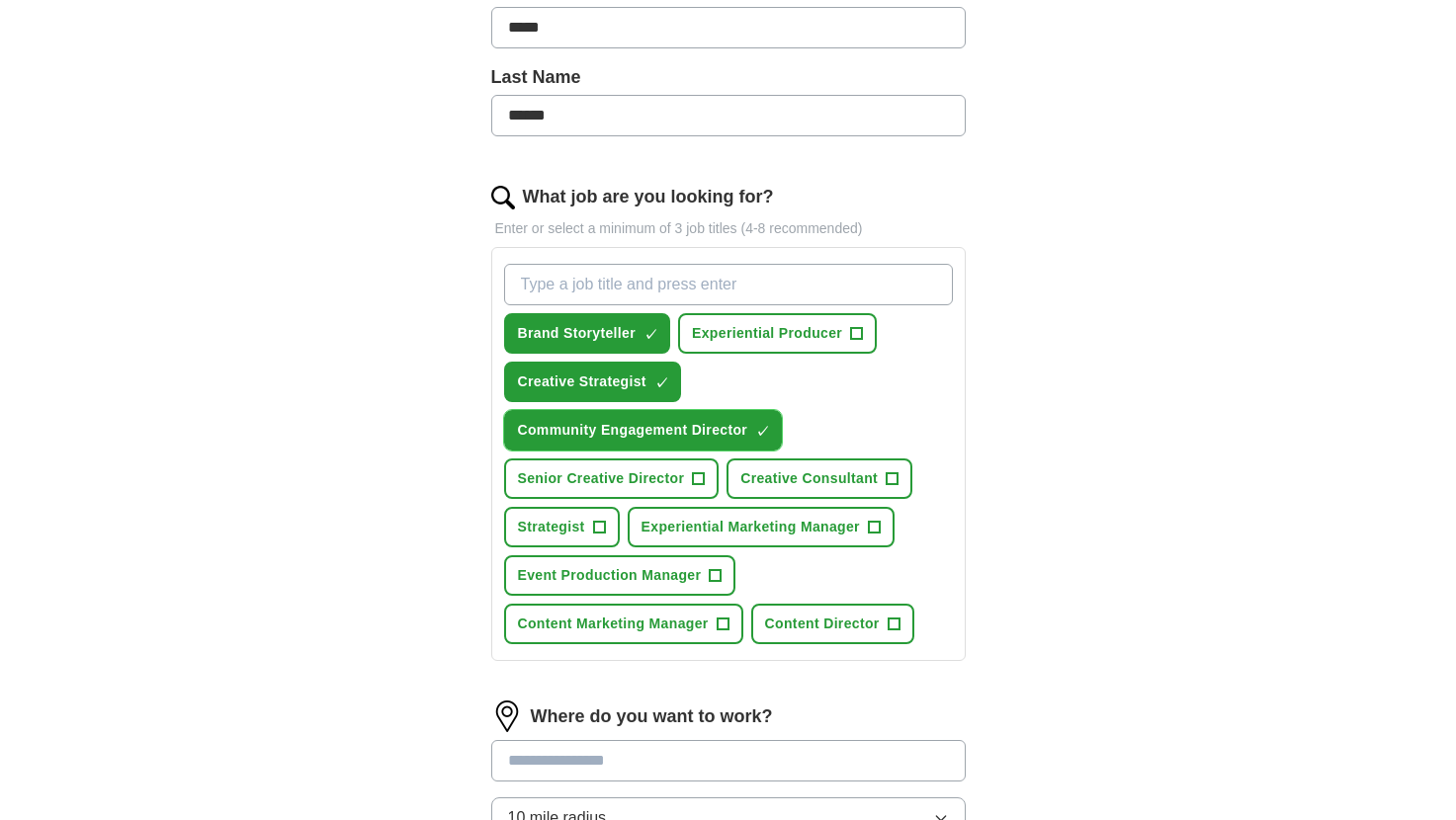 scroll, scrollTop: 485, scrollLeft: 0, axis: vertical 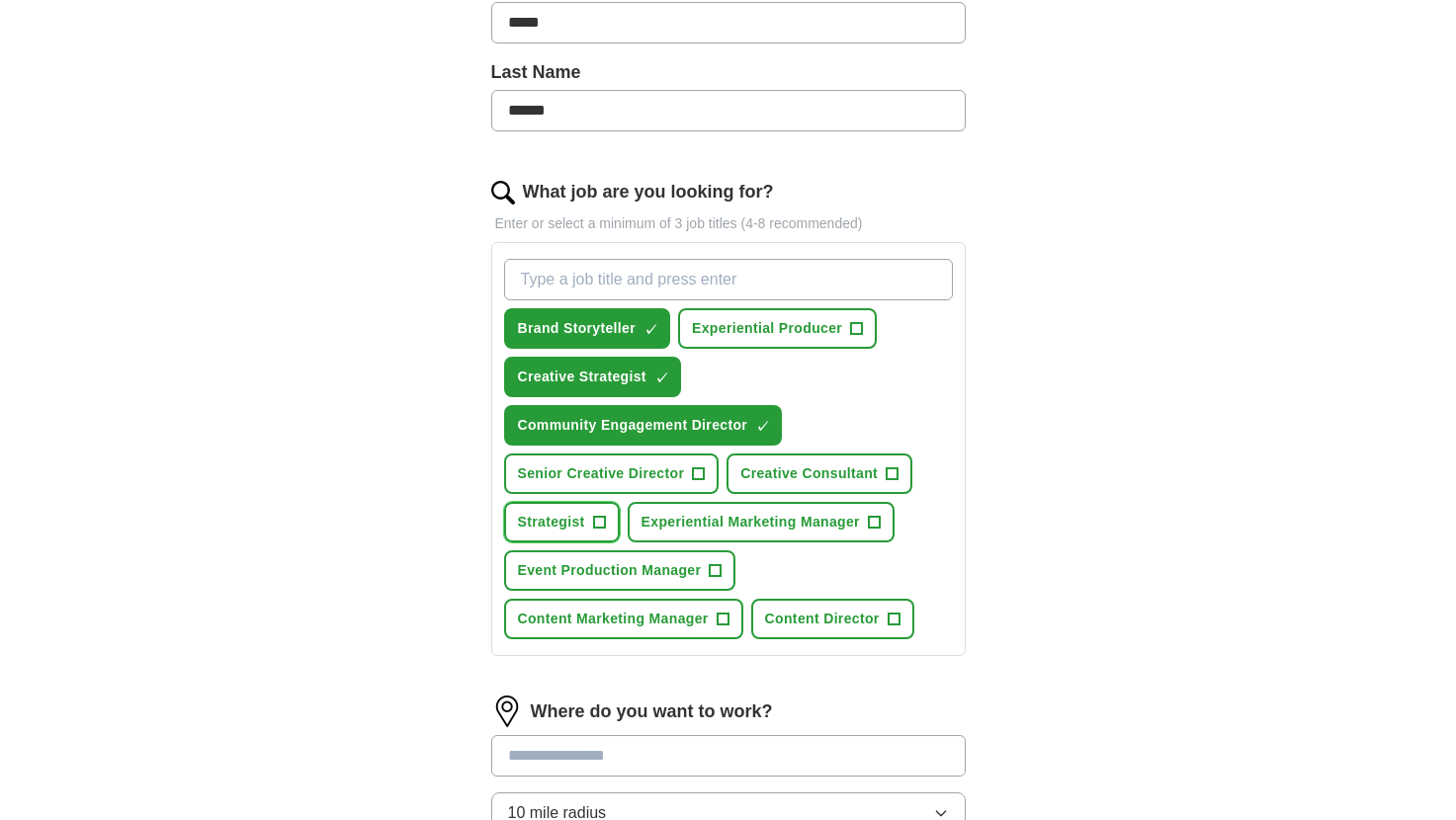 click on "+" at bounding box center [599, 523] 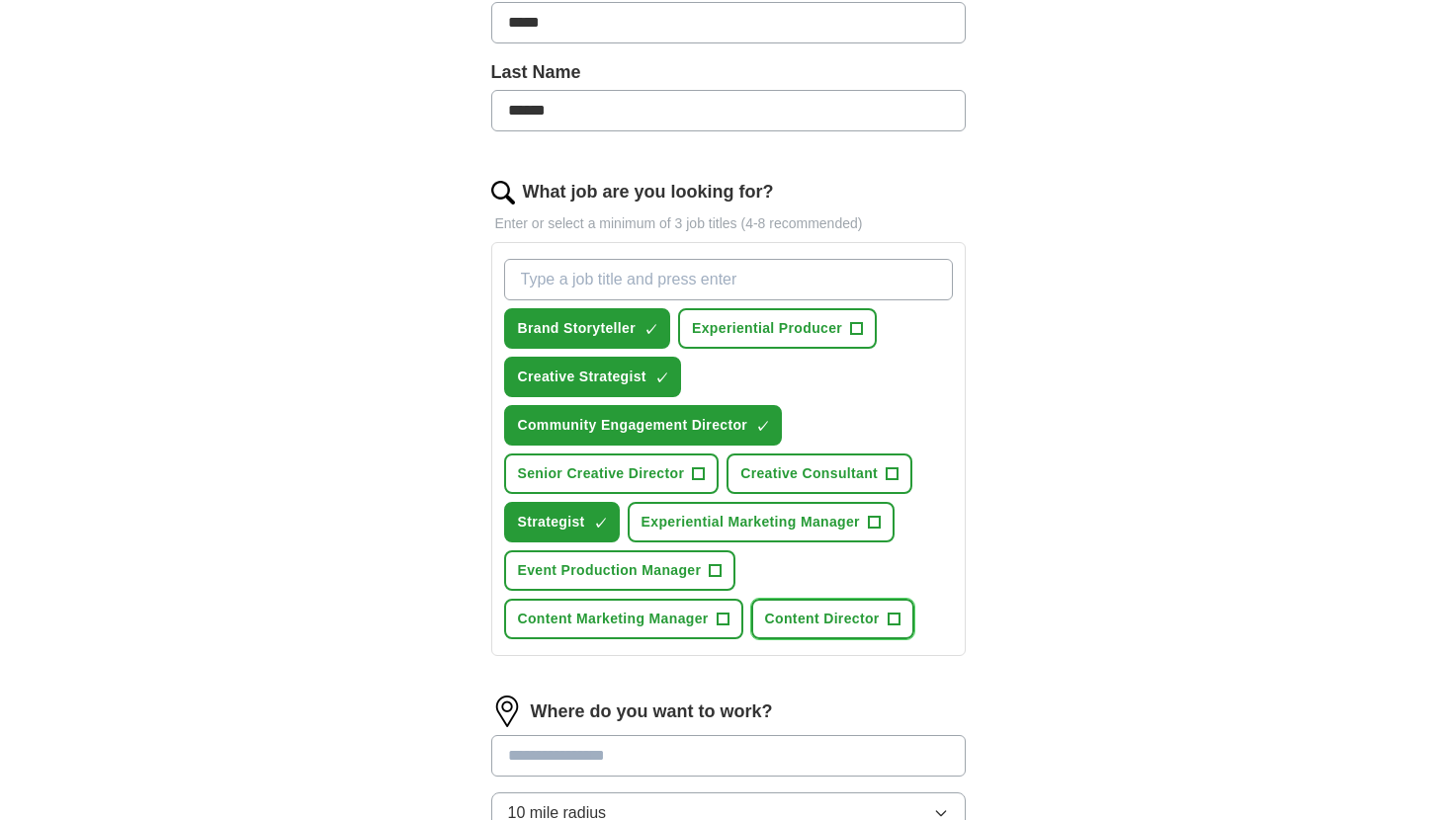 click on "Content Director +" at bounding box center [832, 618] 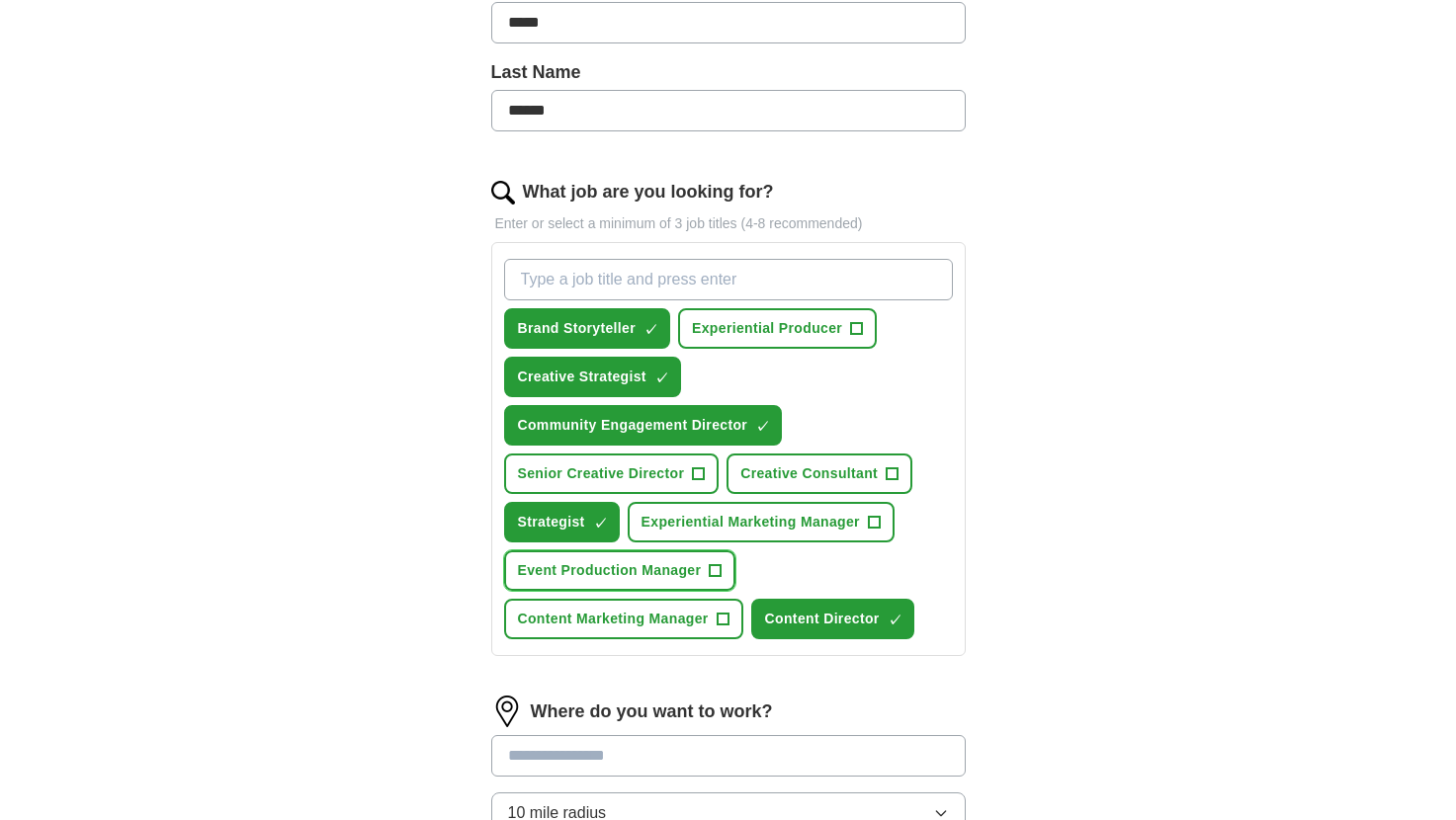 click on "+" at bounding box center [716, 571] 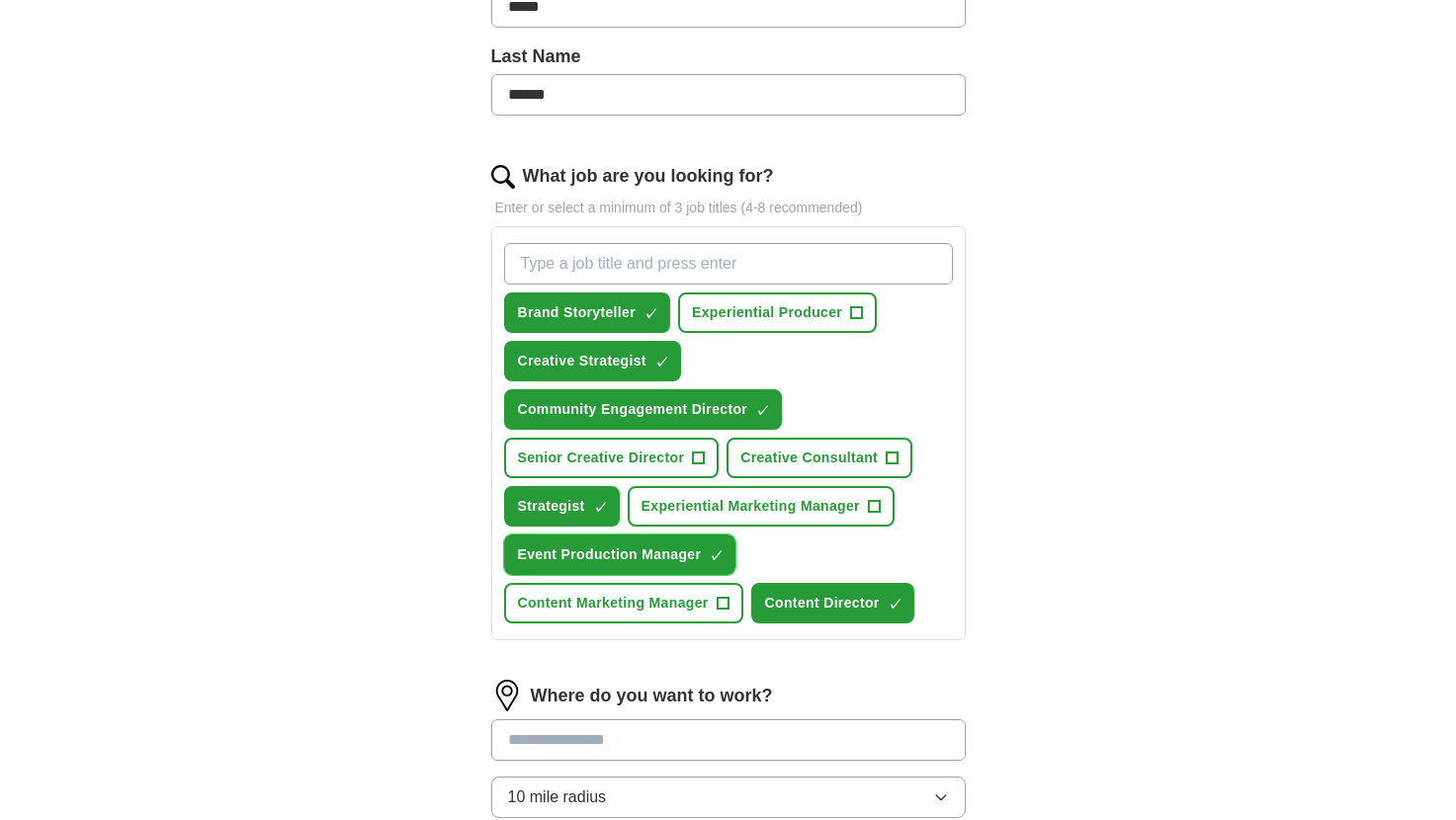 scroll, scrollTop: 499, scrollLeft: 0, axis: vertical 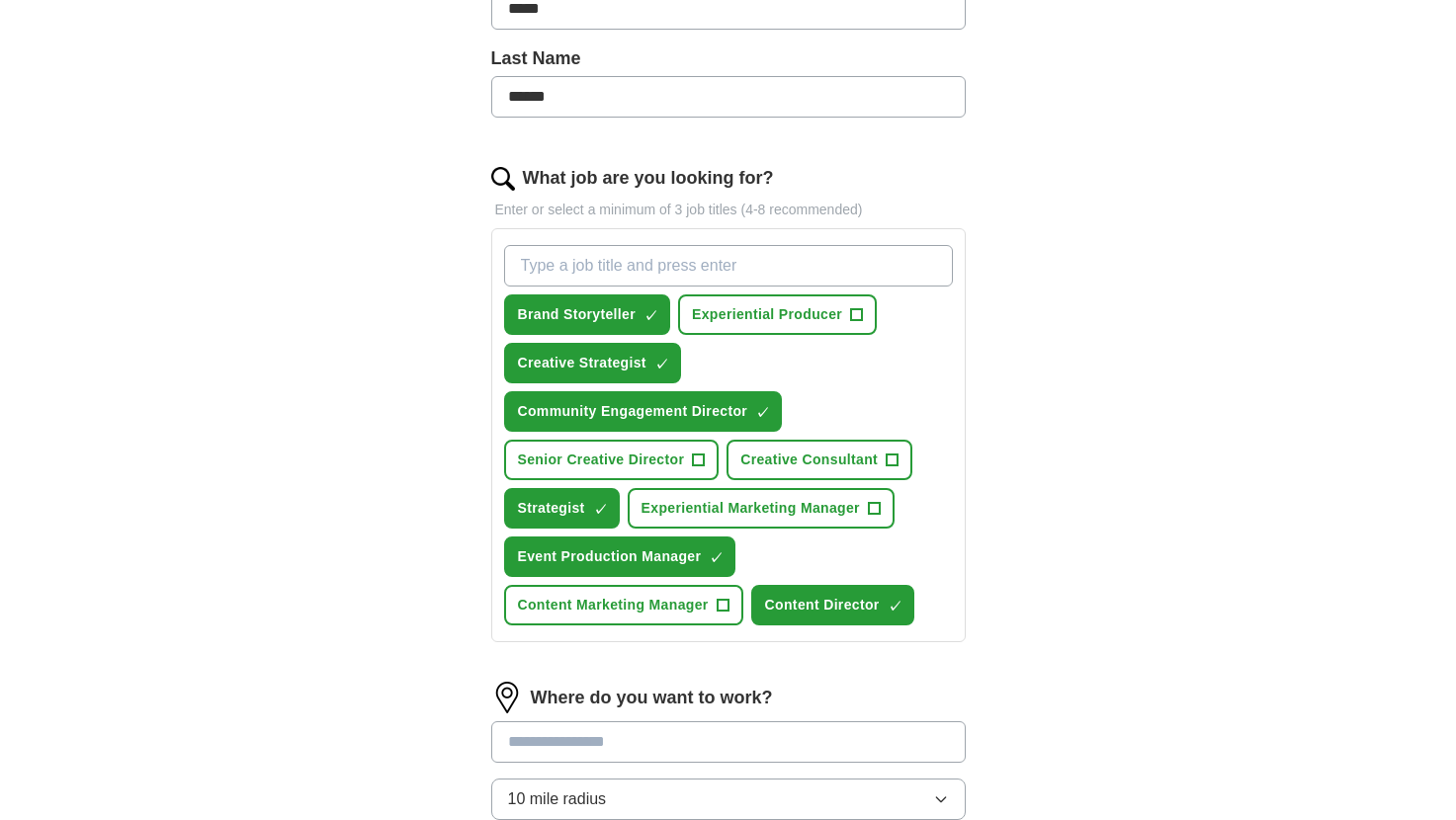 click on "What job are you looking for?" at bounding box center [728, 266] 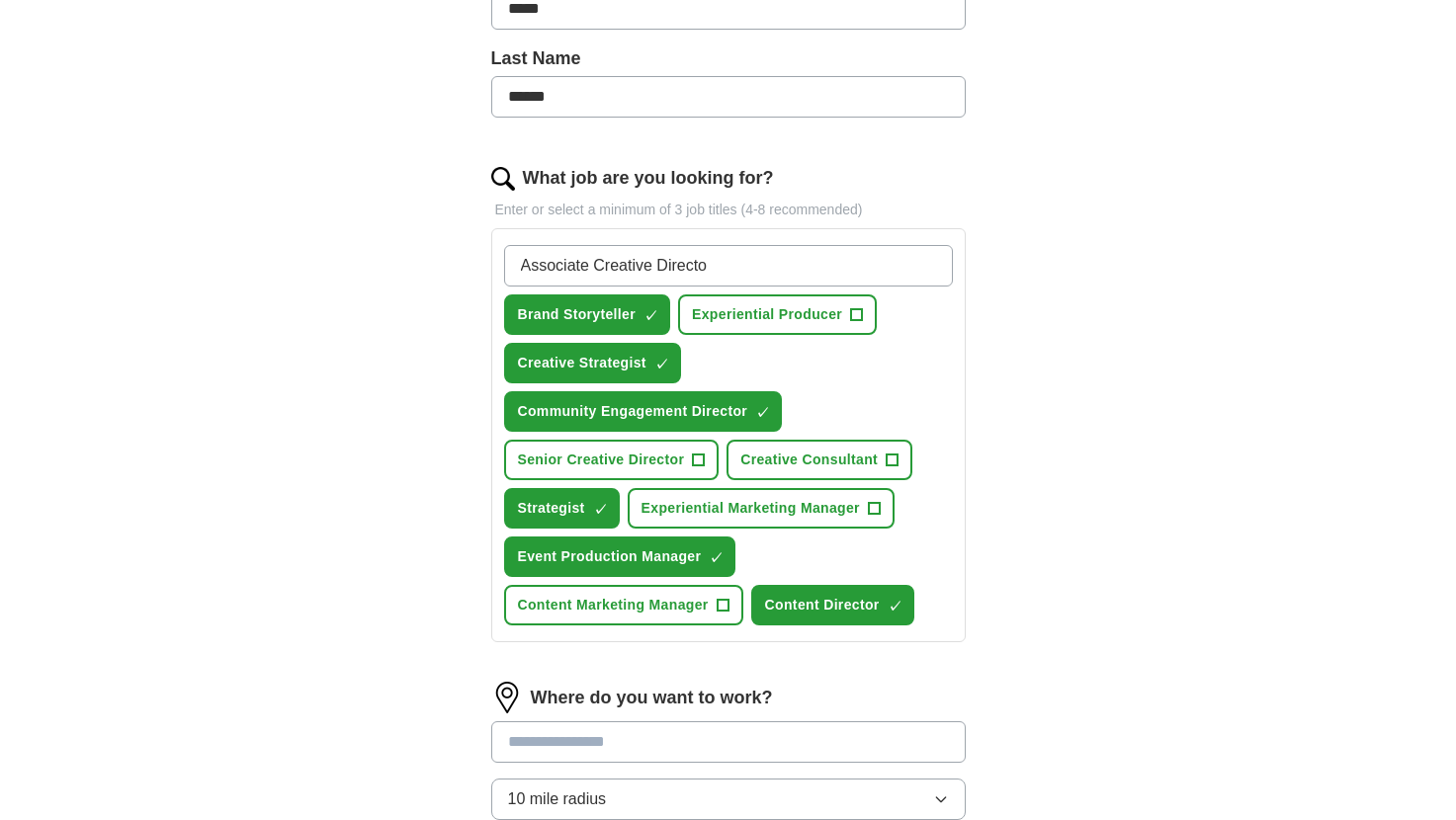 type on "Associate Creative Director" 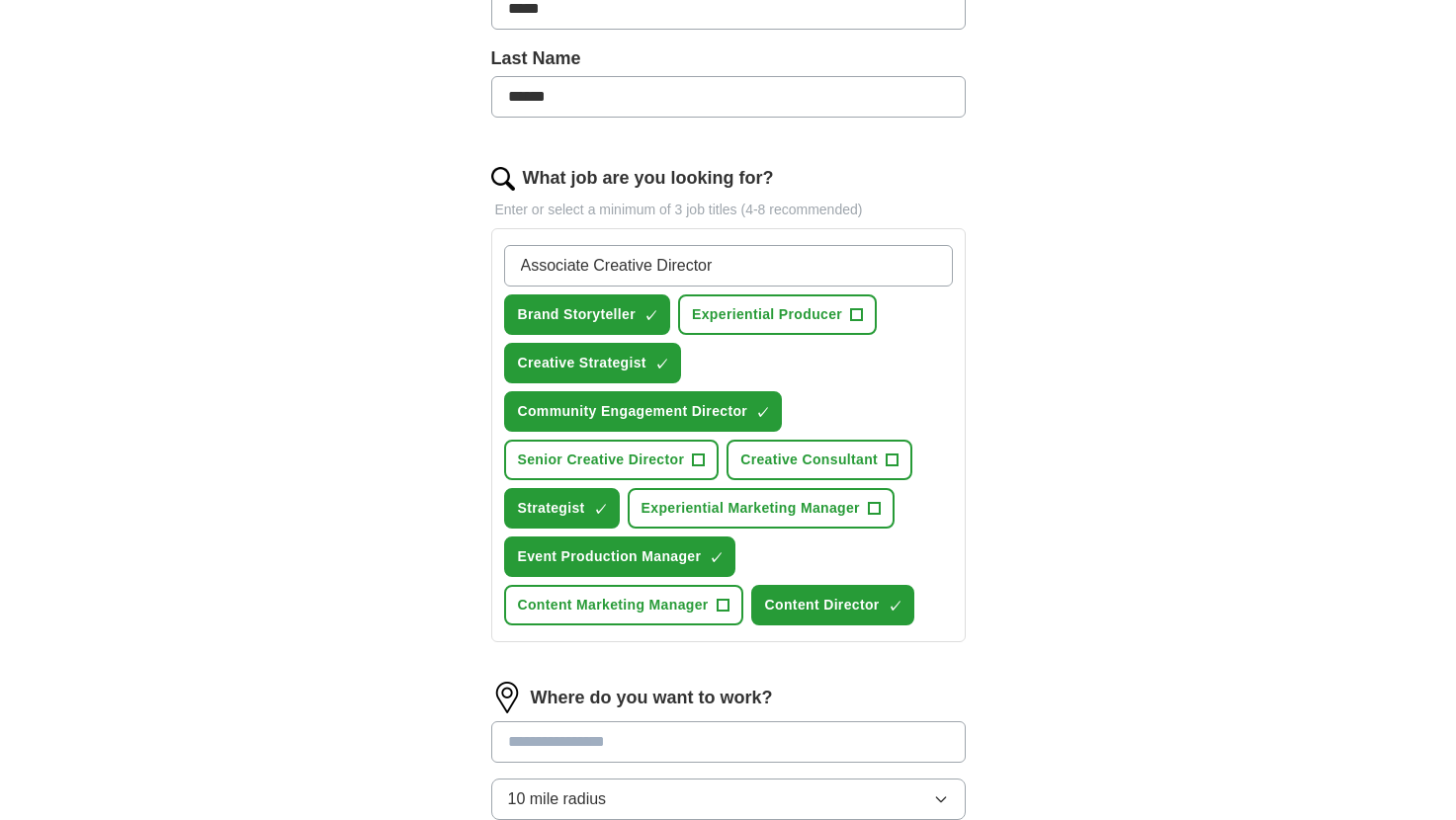 type 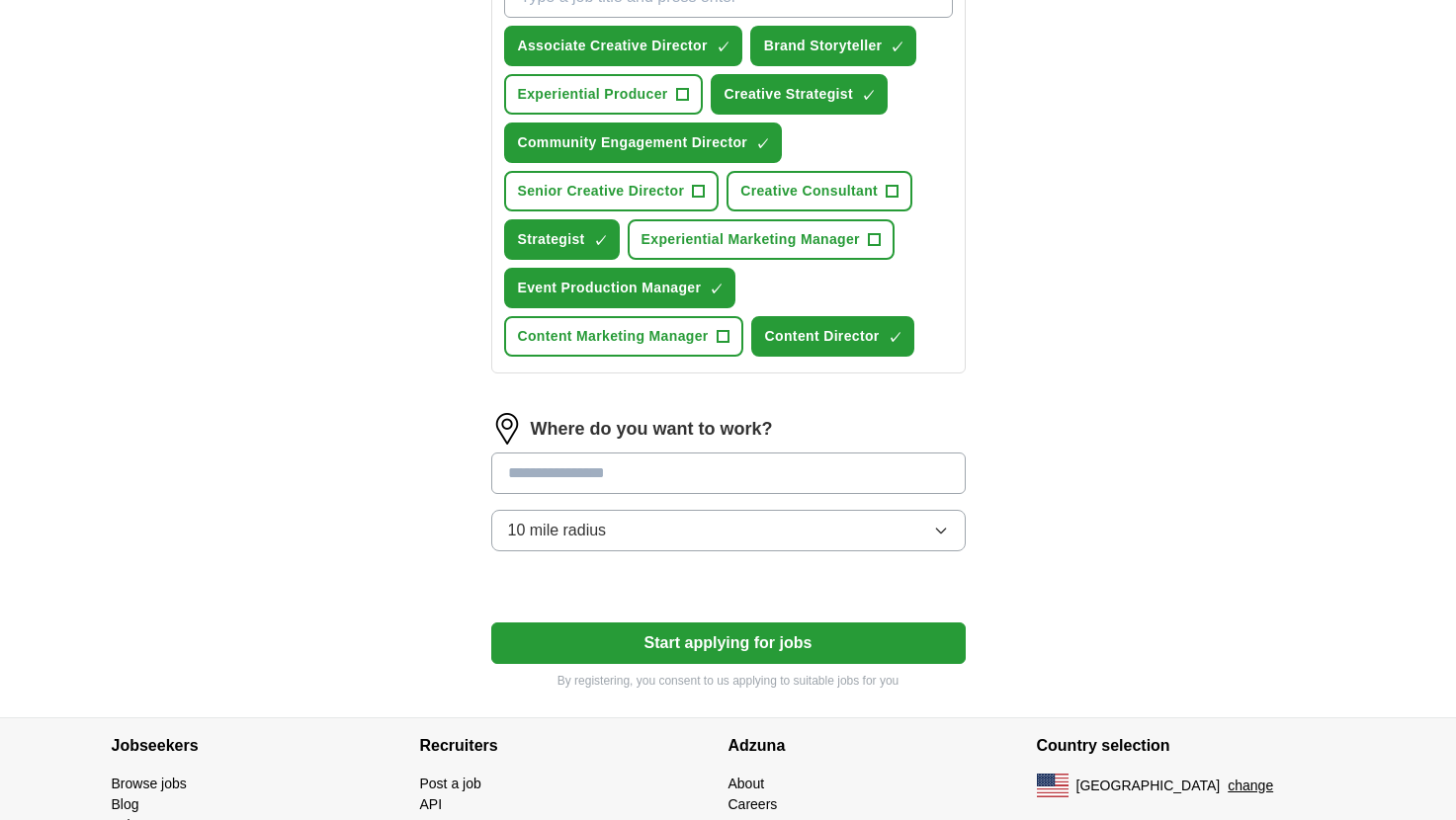 scroll, scrollTop: 769, scrollLeft: 0, axis: vertical 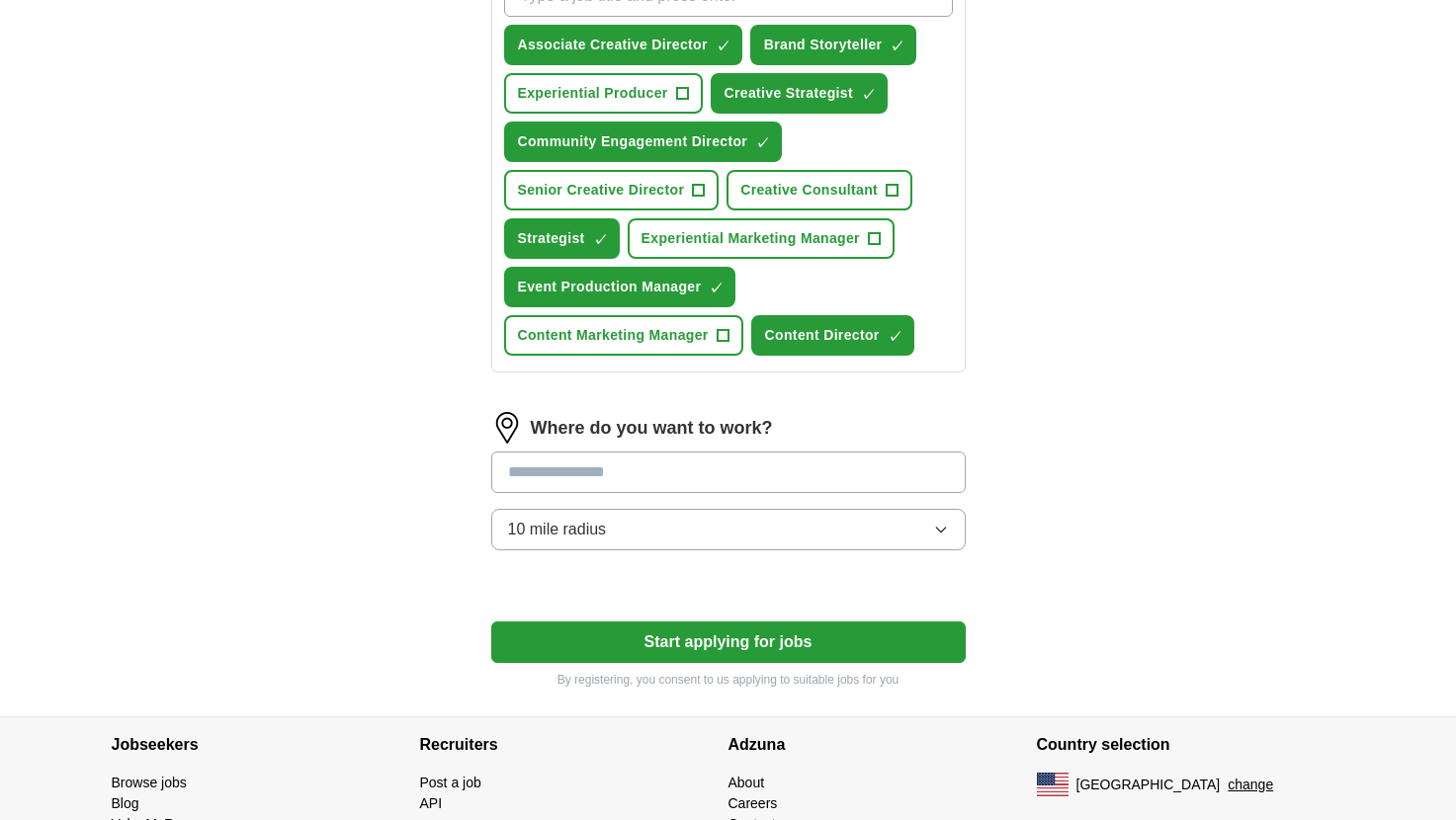 click at bounding box center [728, 472] 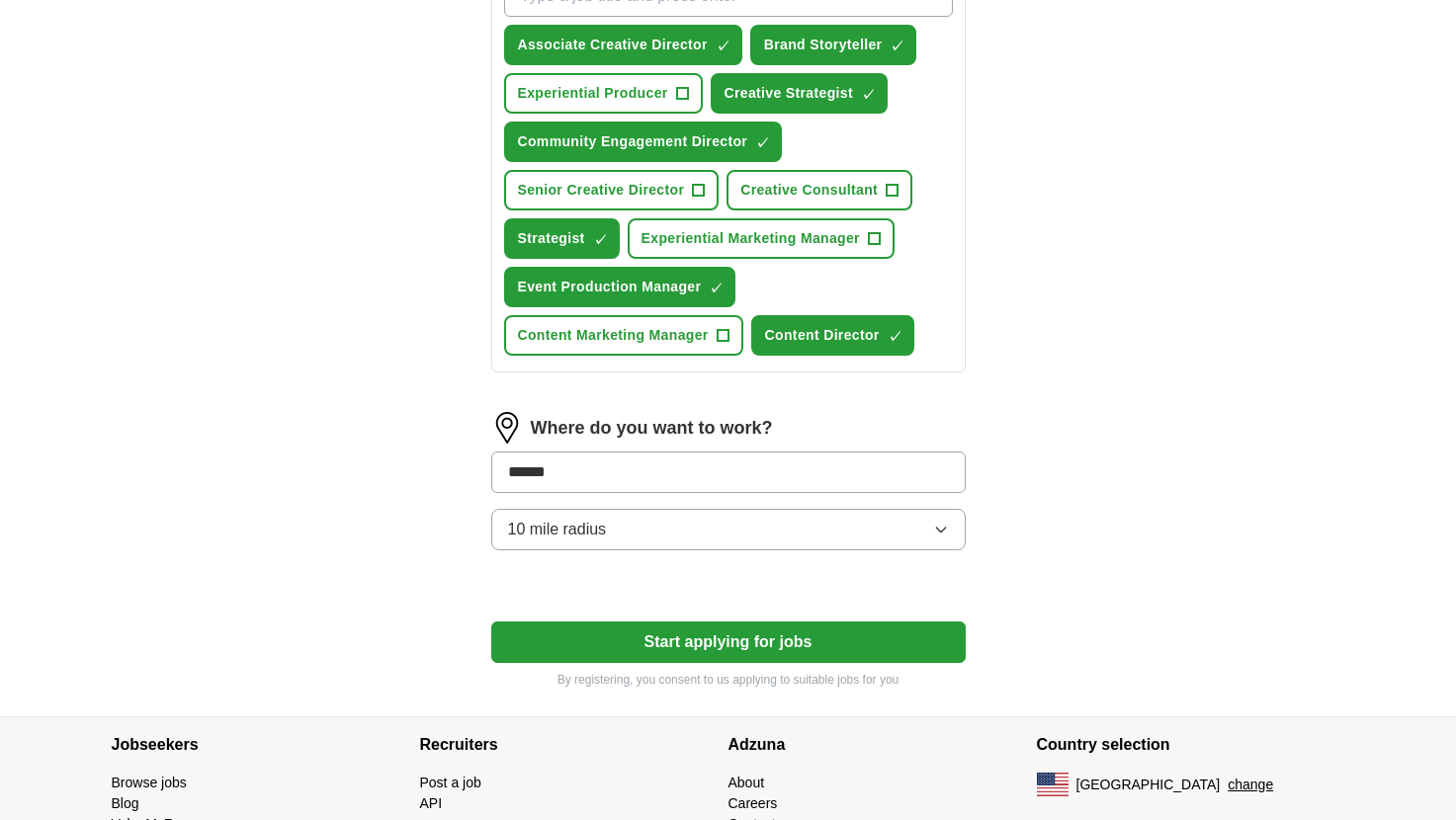 type on "*******" 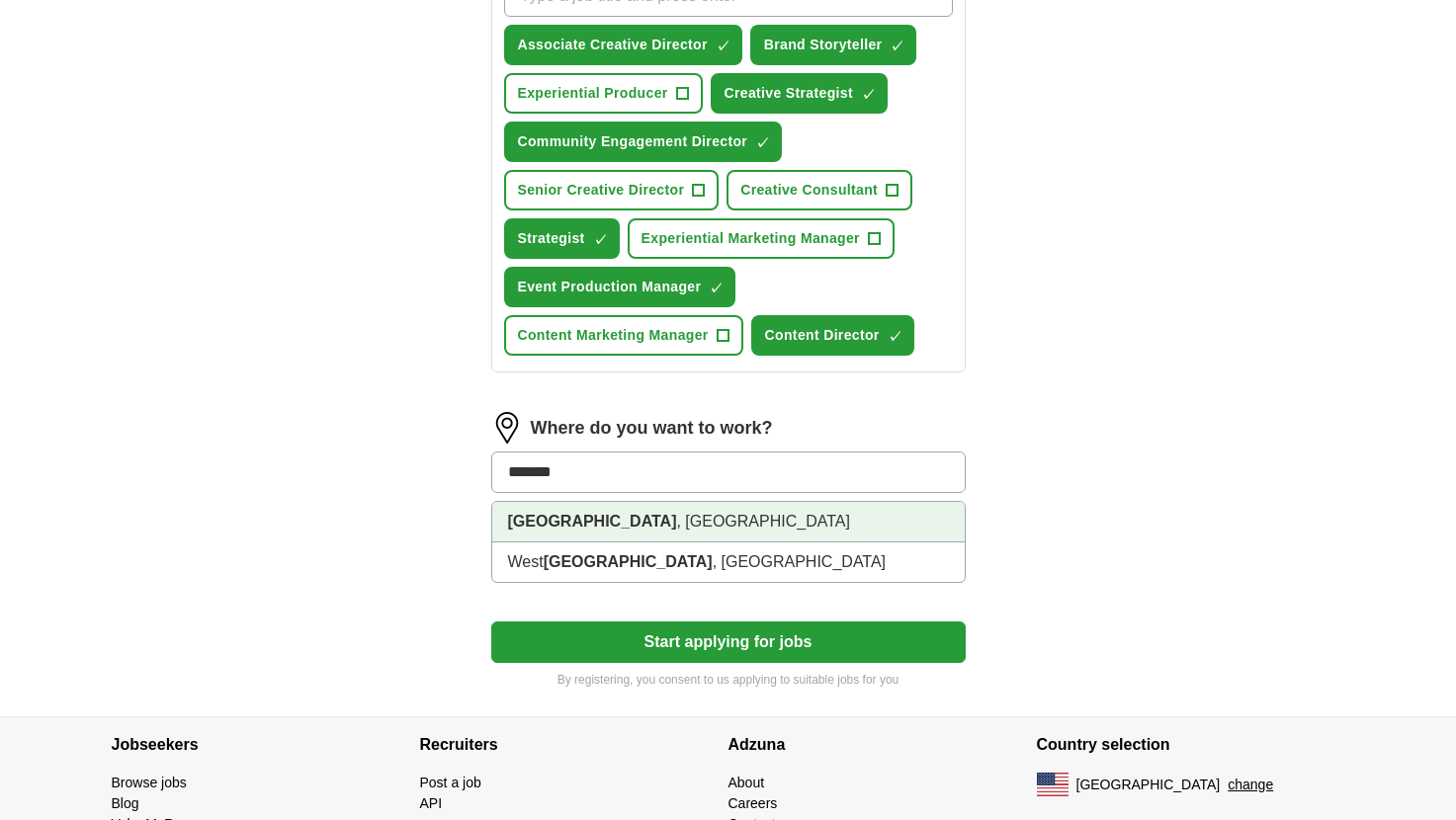 click on "Seattle , WA" at bounding box center [728, 522] 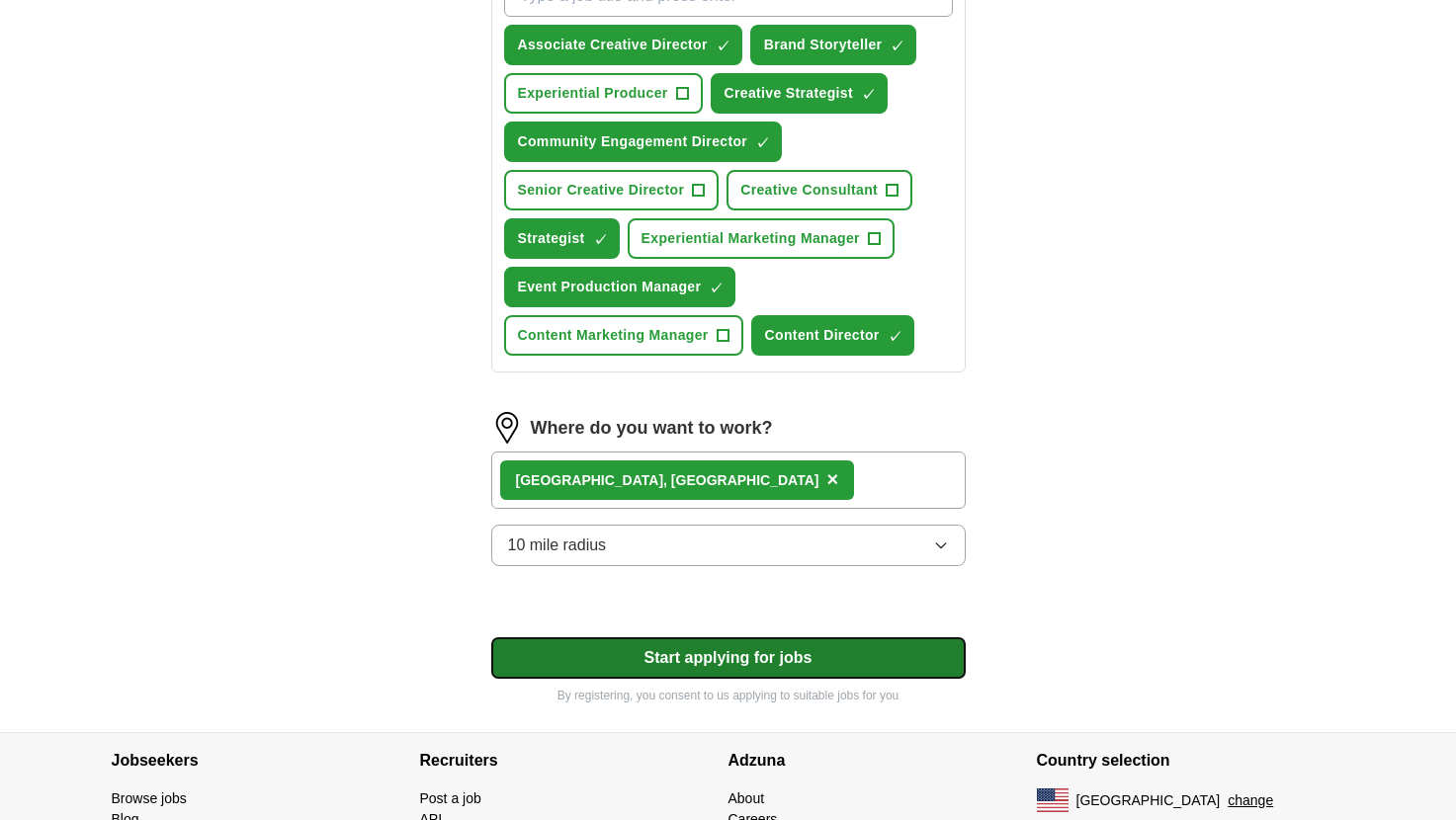 click on "Start applying for jobs" at bounding box center (728, 658) 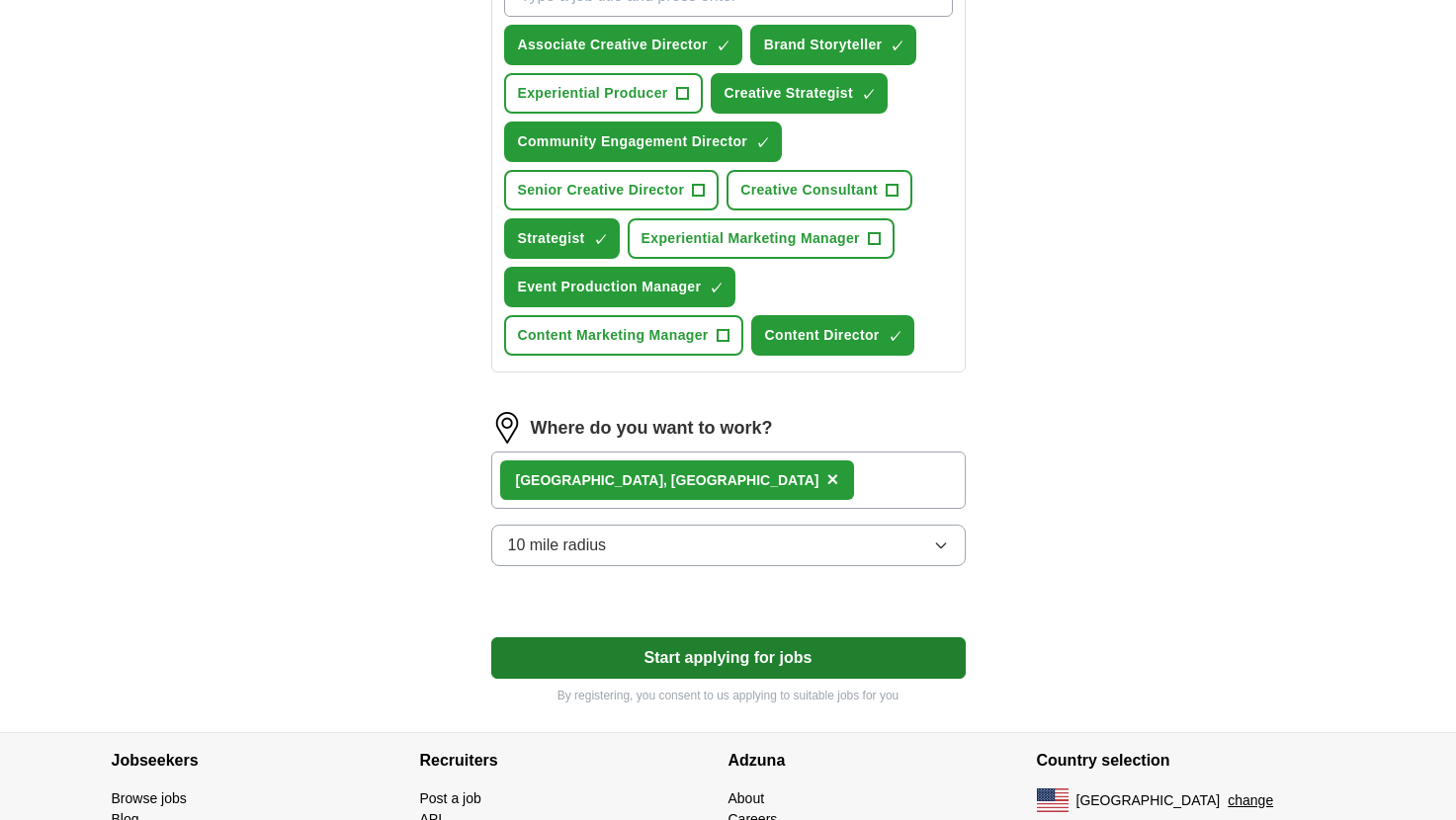 select on "**" 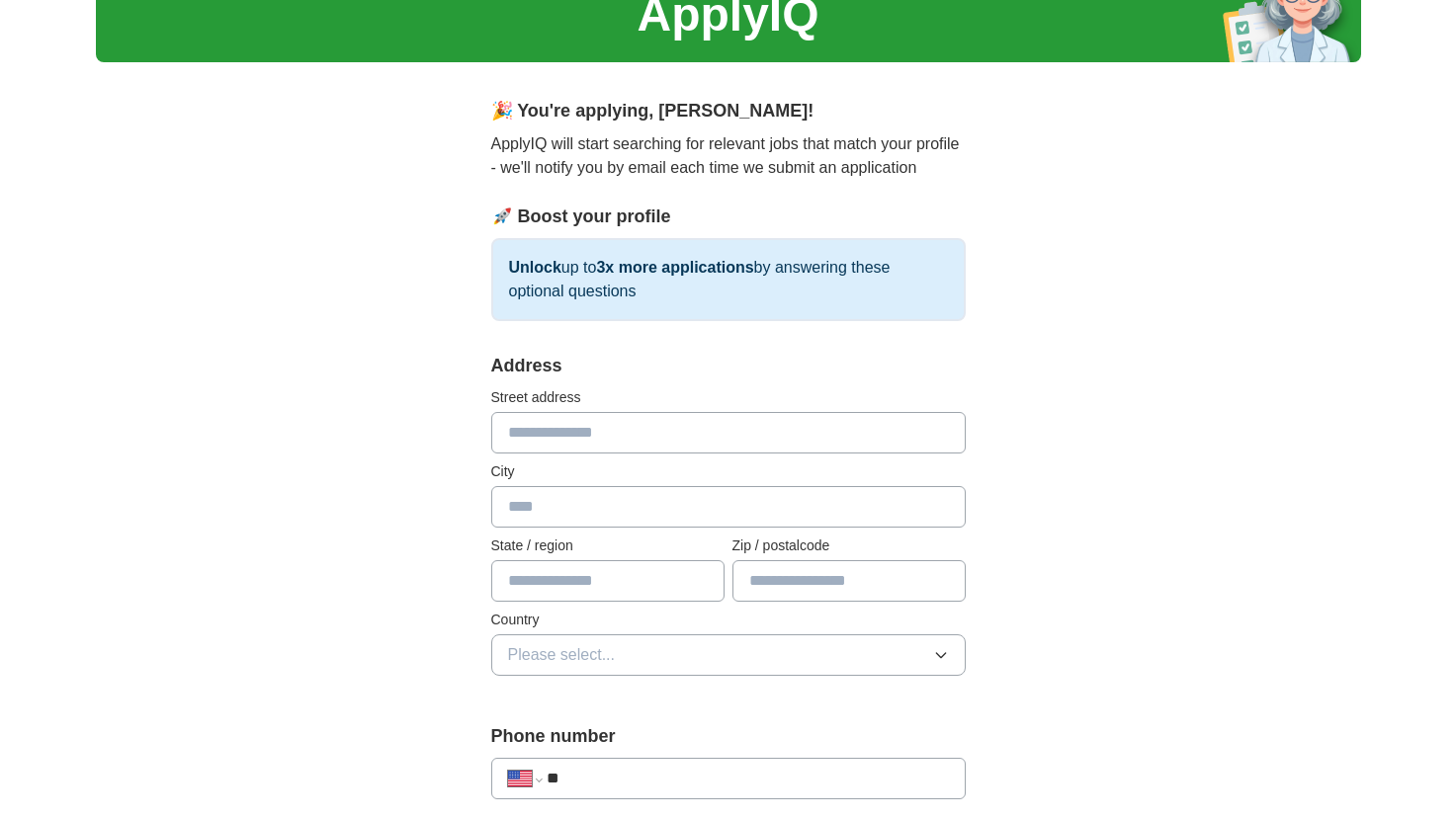 scroll, scrollTop: 91, scrollLeft: 0, axis: vertical 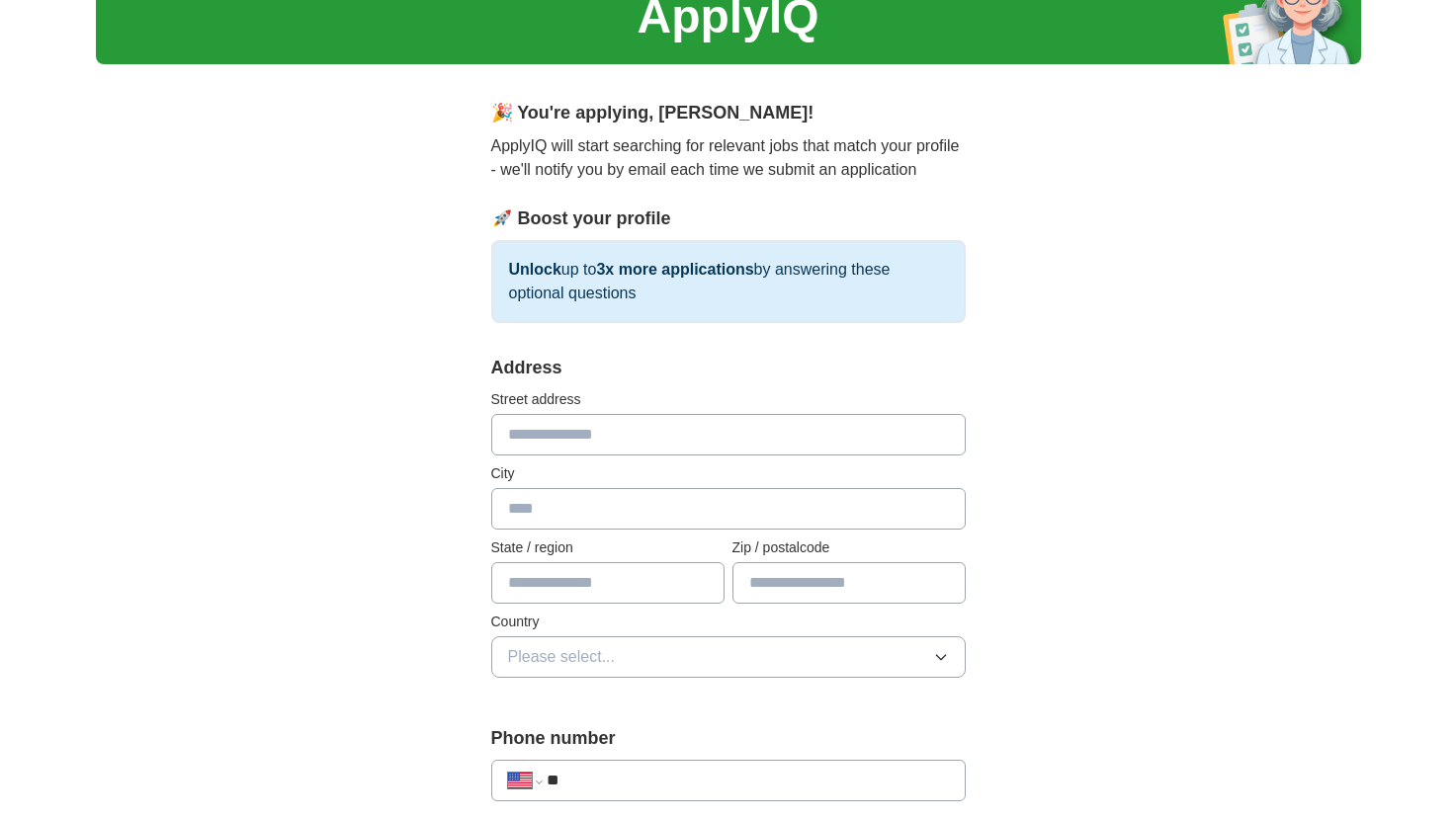 click at bounding box center (728, 435) 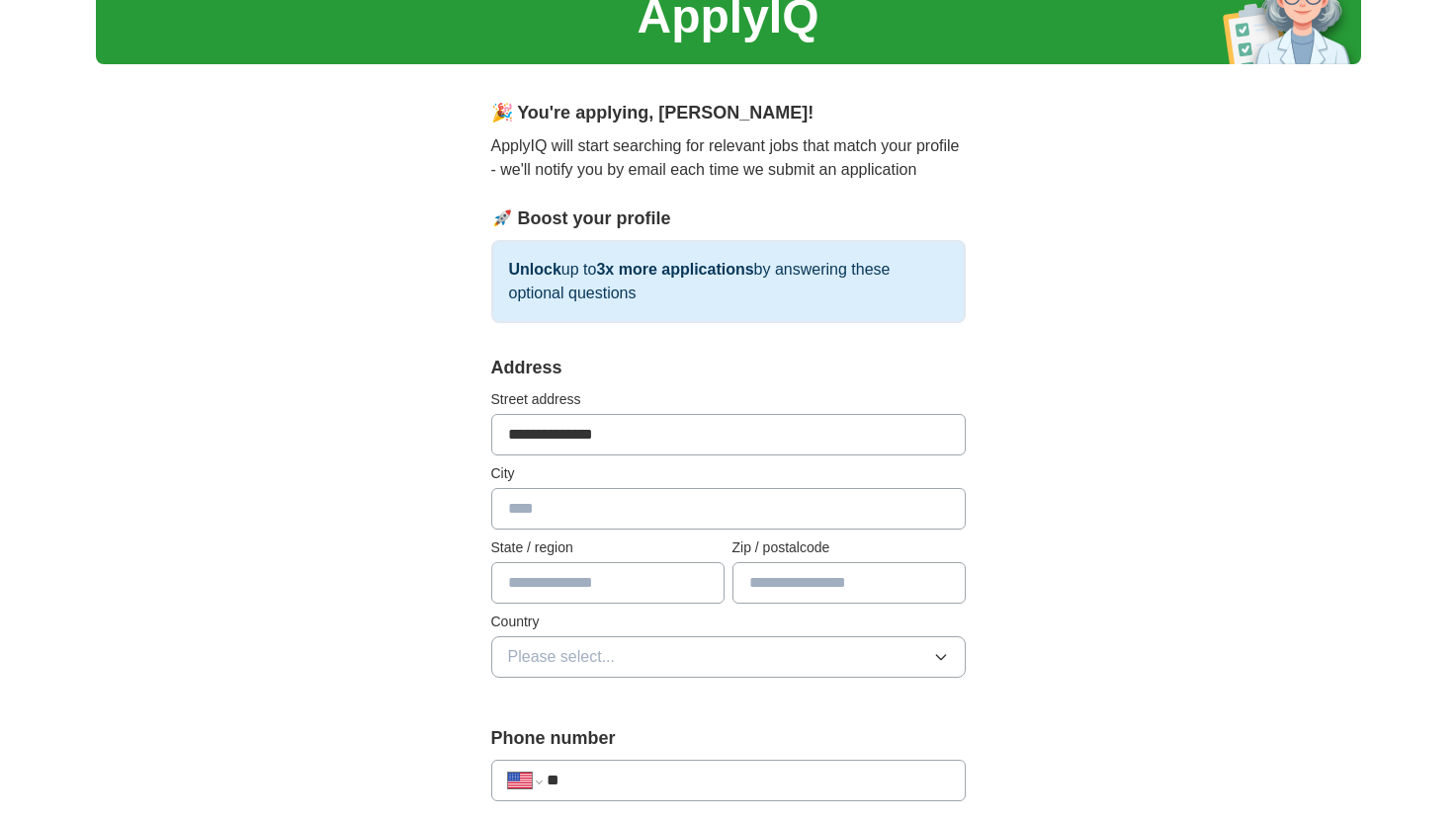 type on "*******" 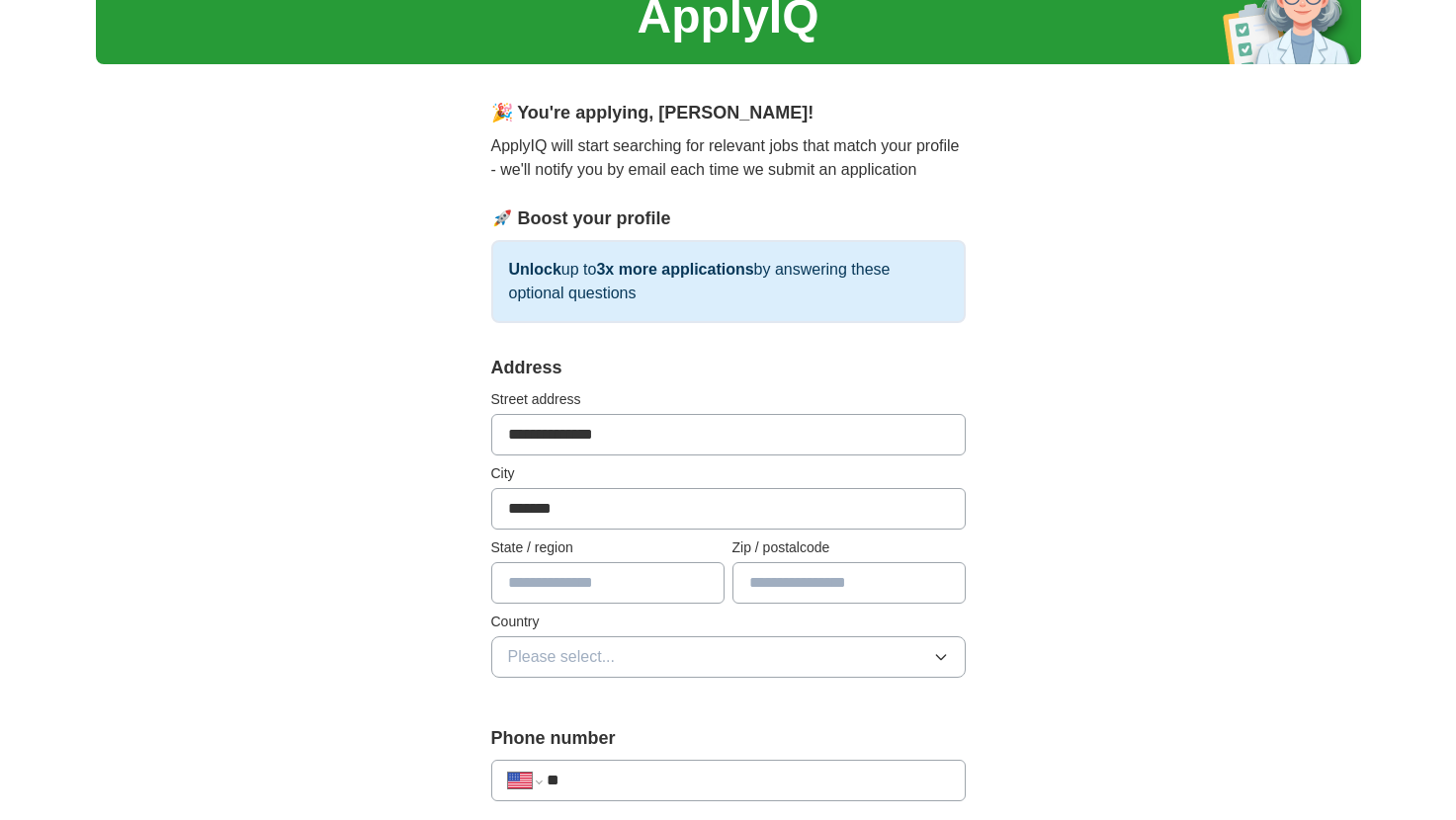 type on "**" 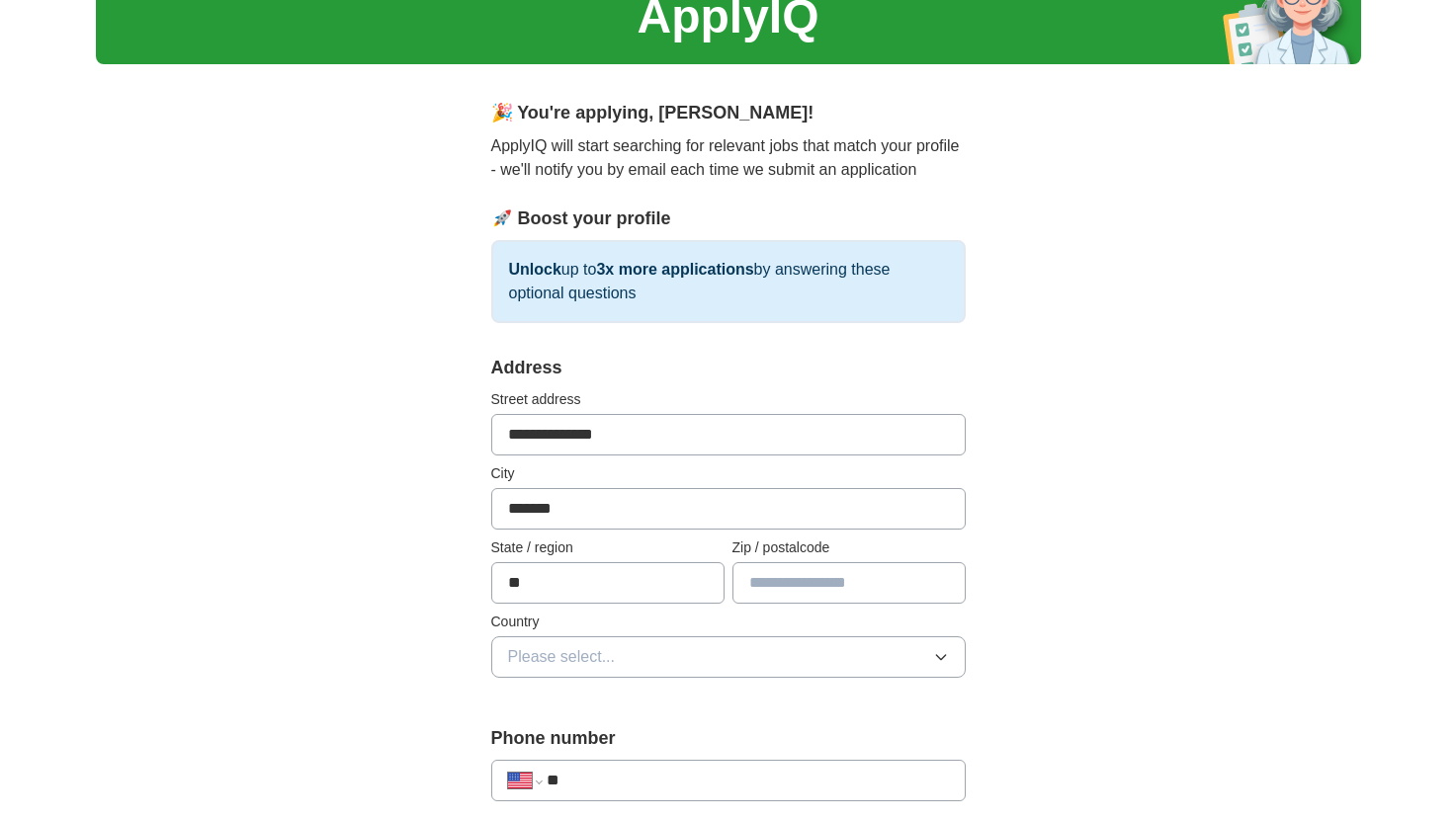 type on "*****" 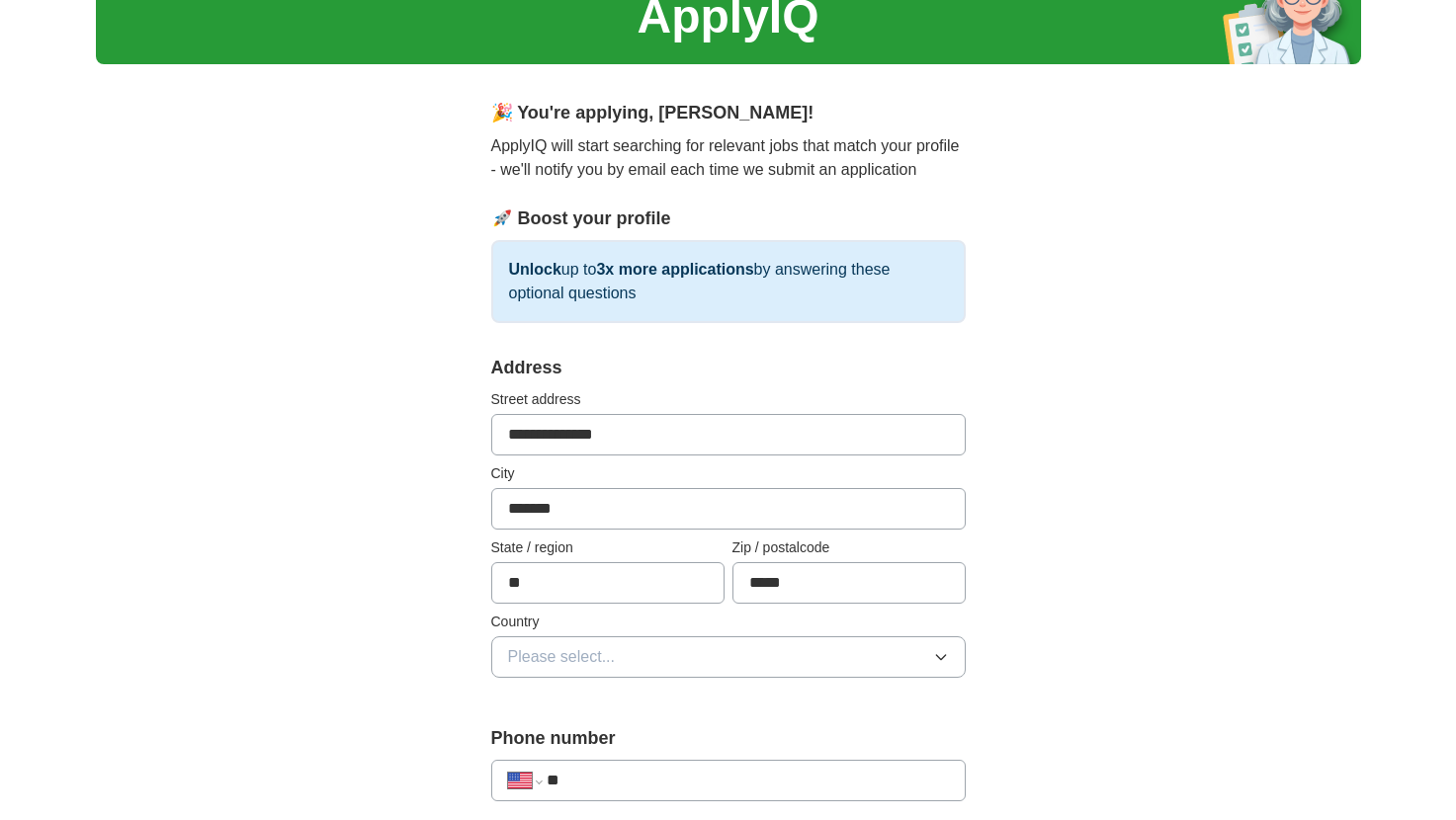 click on "**********" at bounding box center (728, 866) 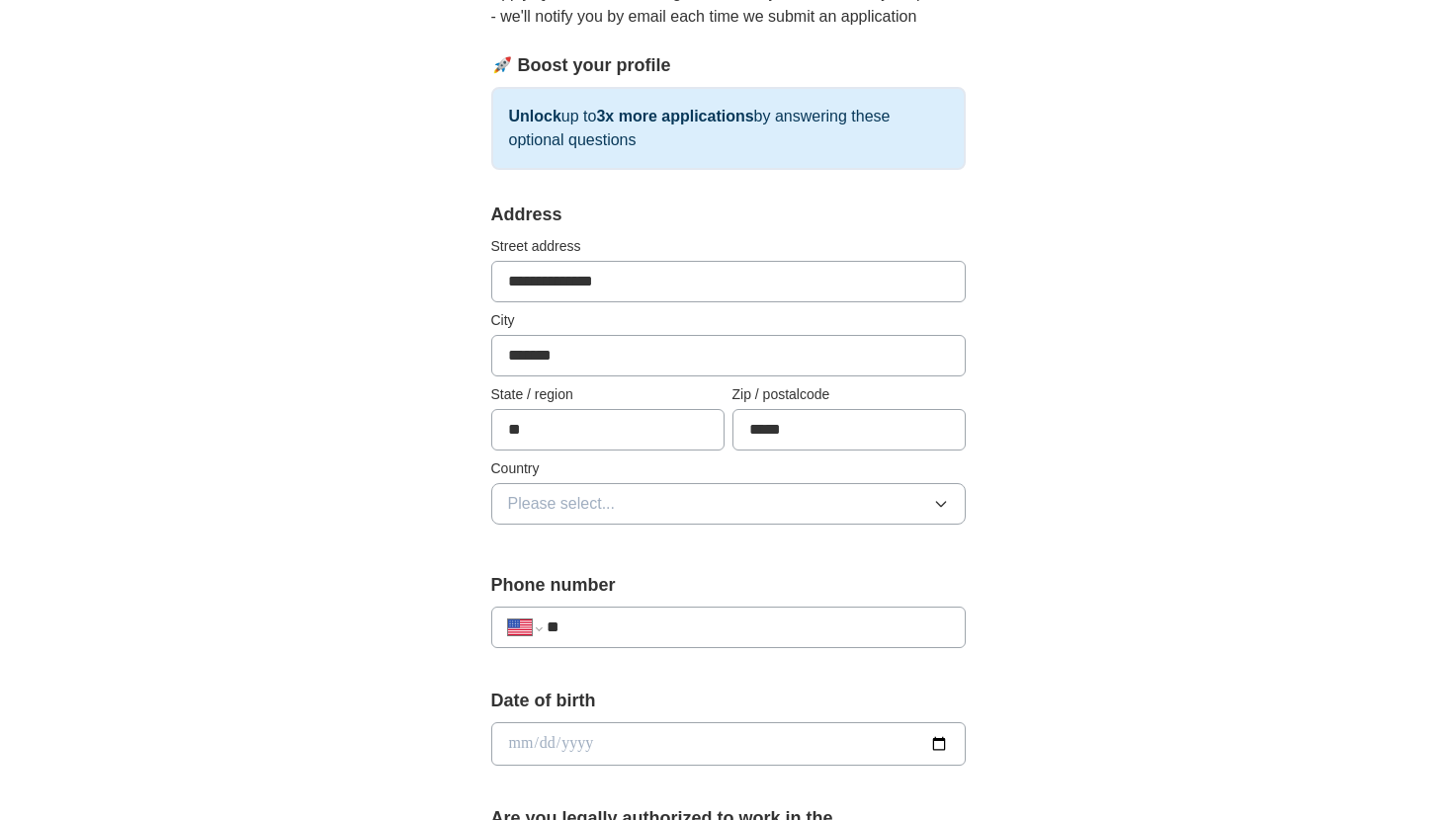 scroll, scrollTop: 284, scrollLeft: 0, axis: vertical 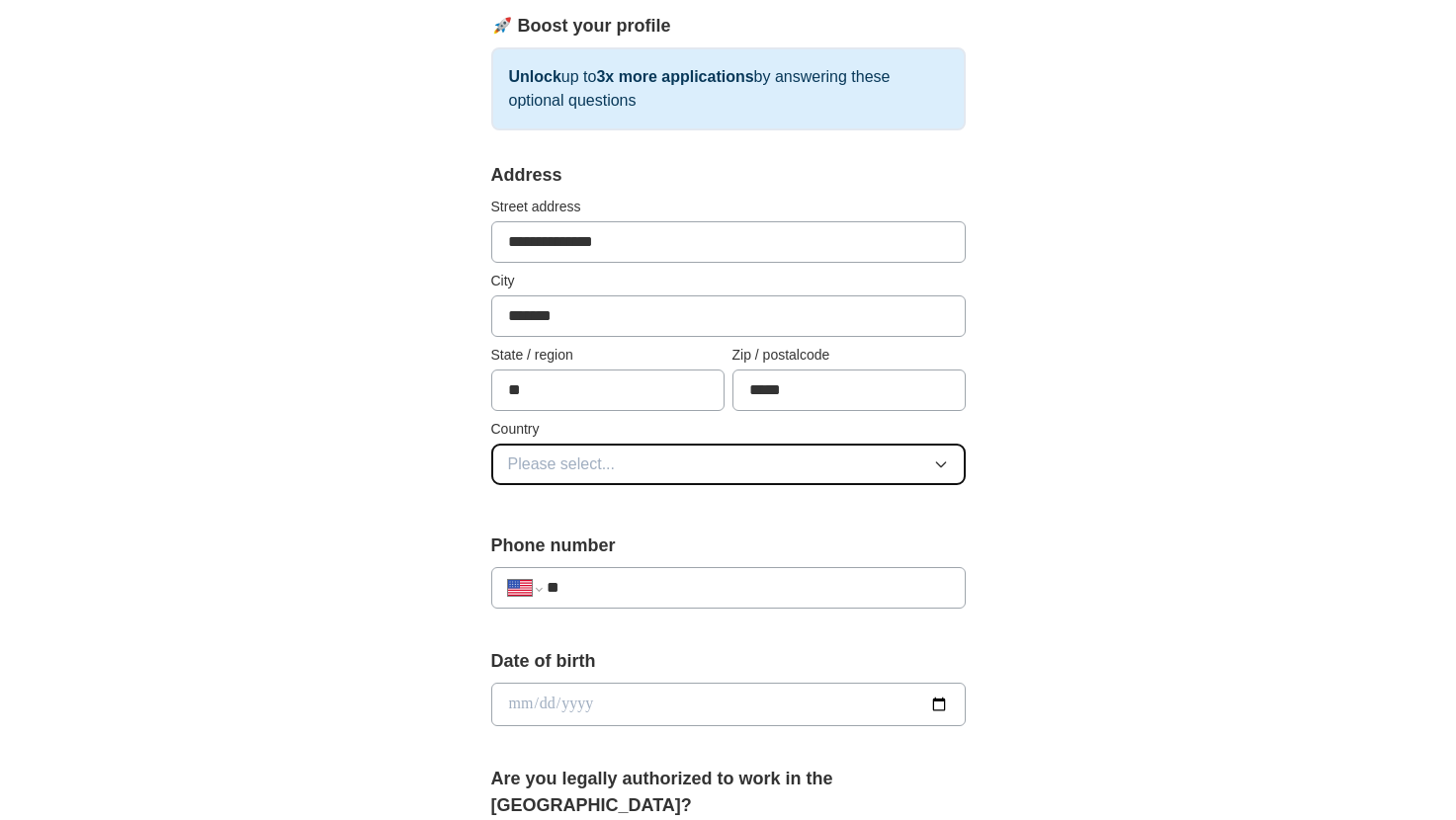 click on "Please select..." at bounding box center [728, 464] 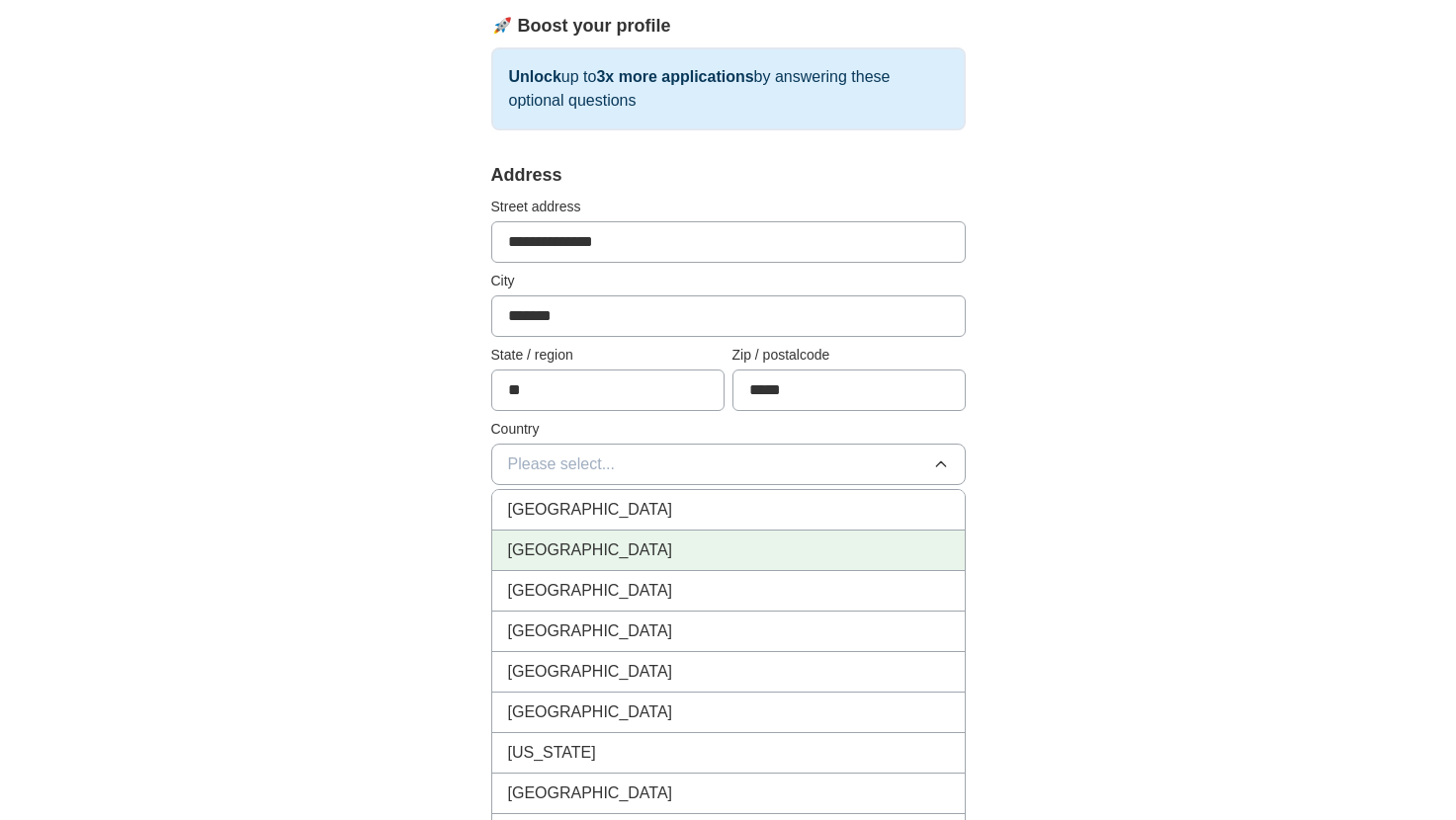 click on "United States" at bounding box center (728, 550) 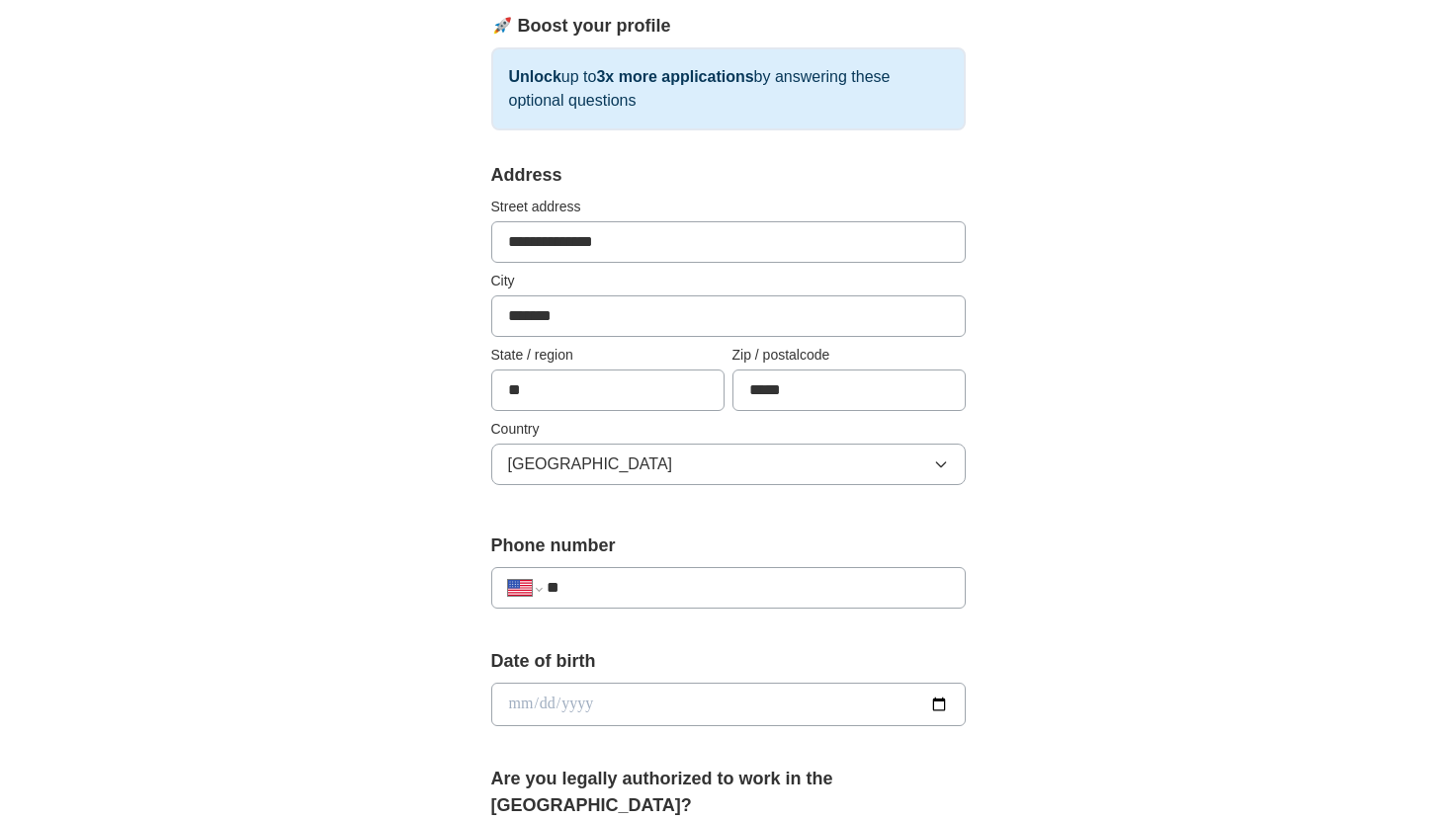 click on "**" at bounding box center [747, 588] 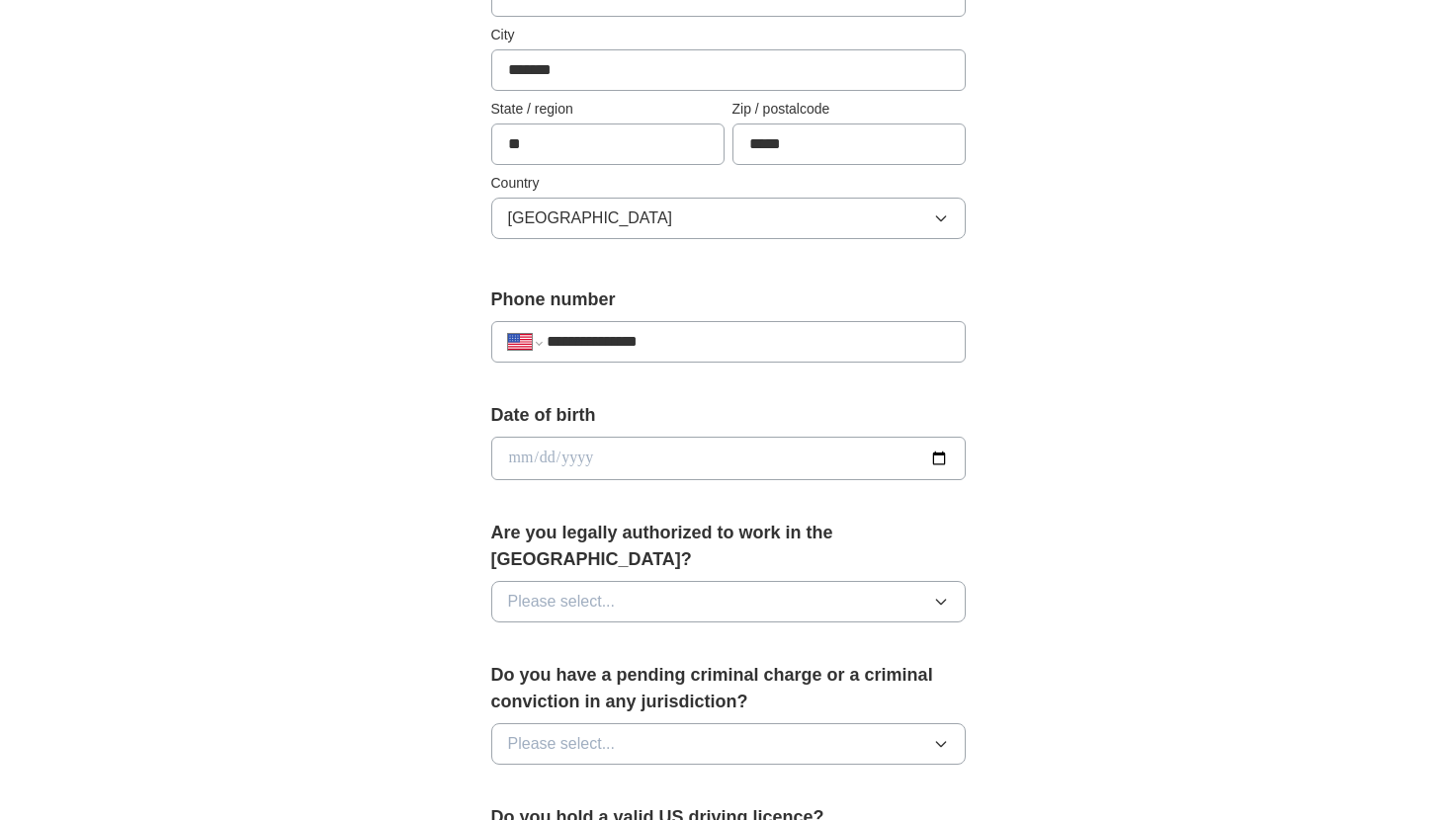 scroll, scrollTop: 535, scrollLeft: 0, axis: vertical 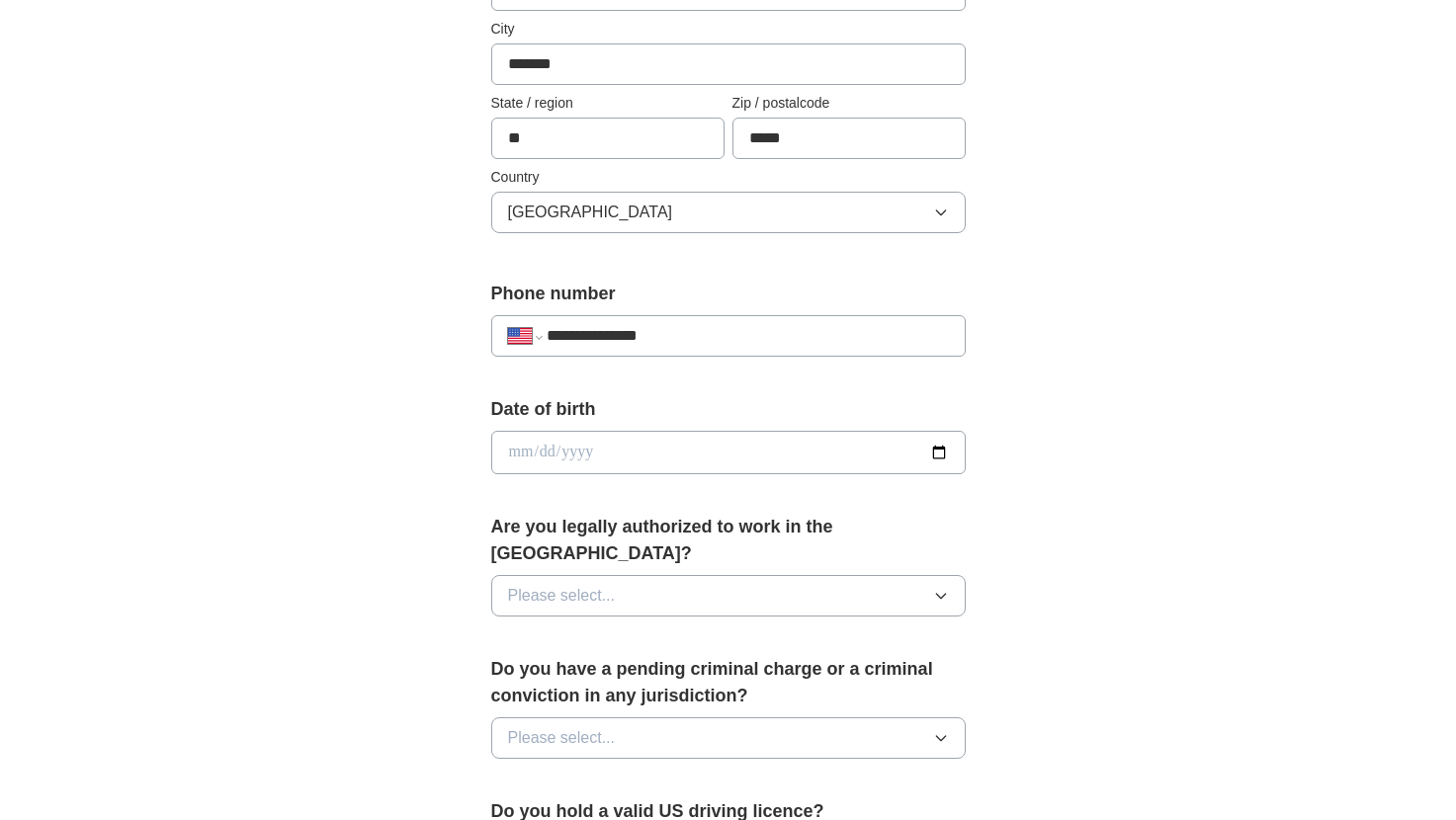 type on "**********" 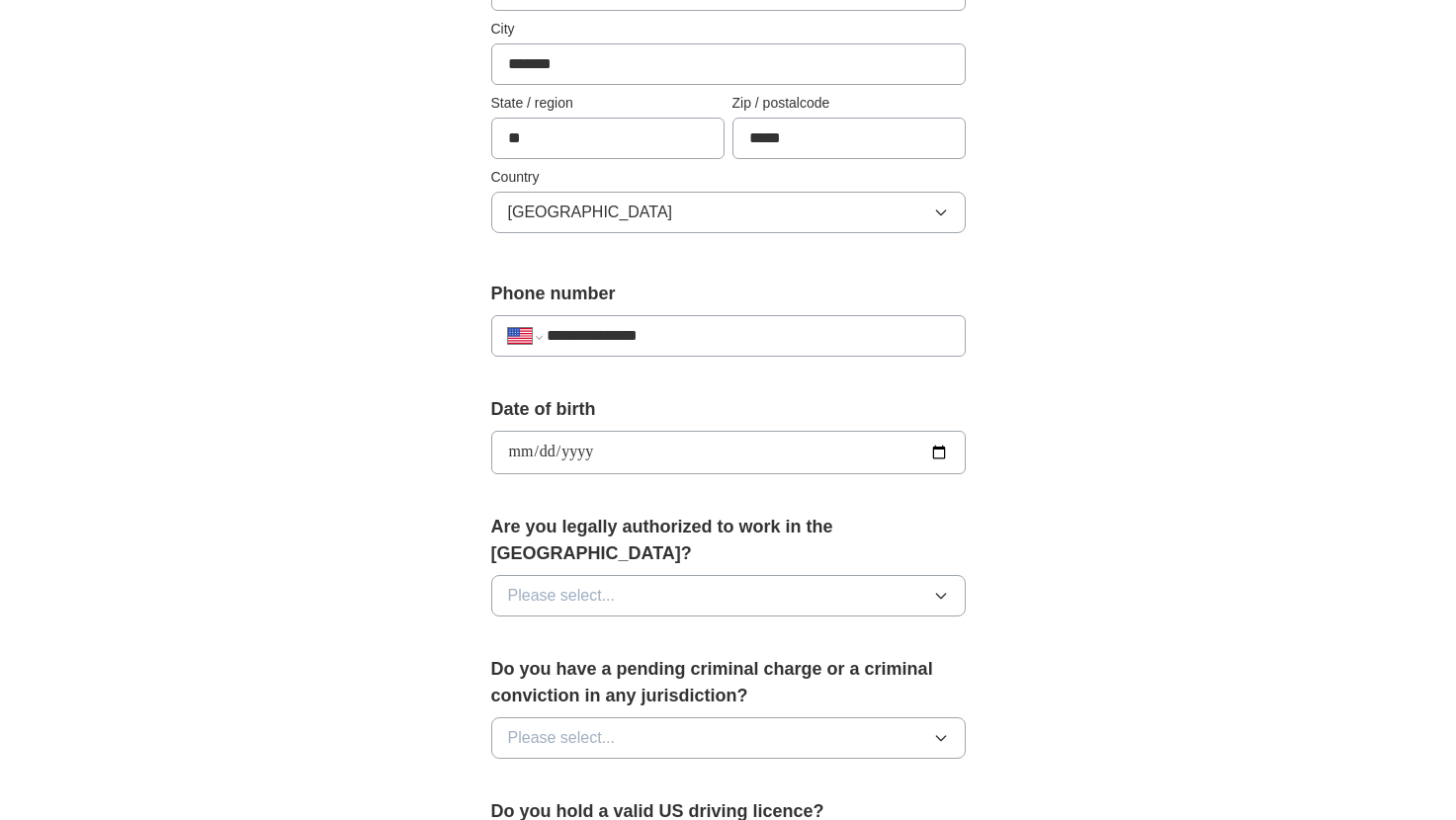 type on "**********" 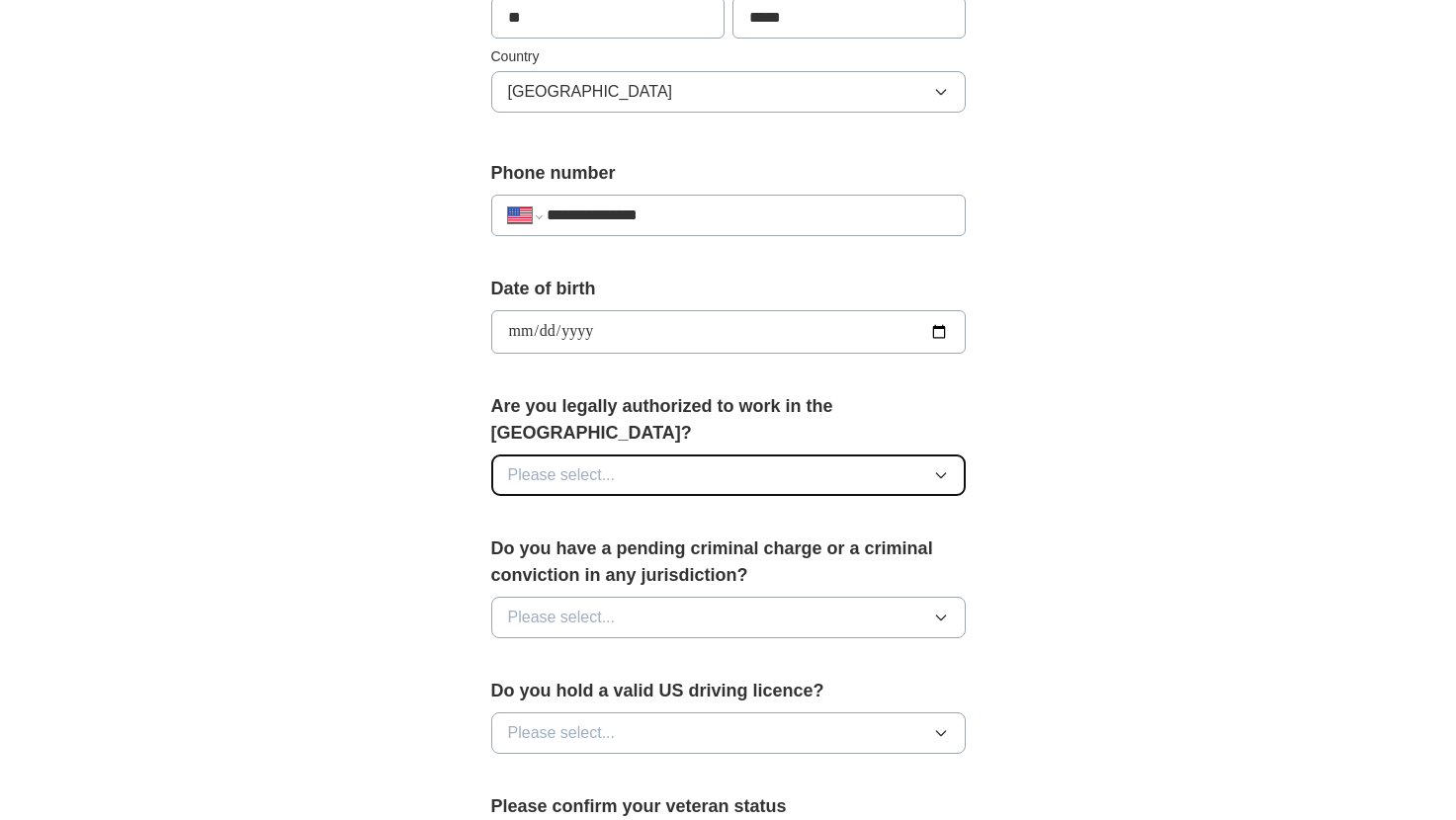 click on "Please select..." at bounding box center (728, 475) 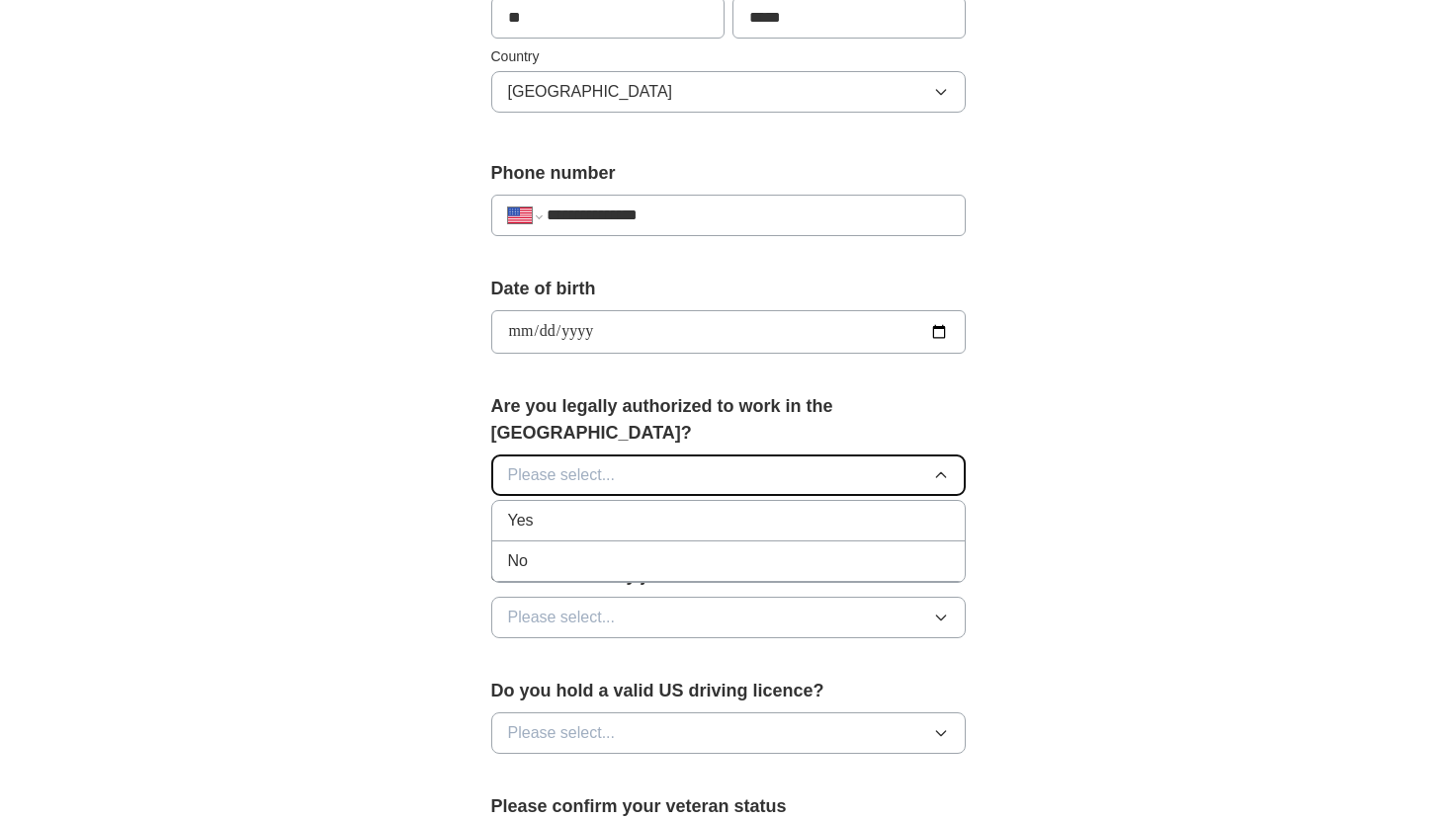 scroll, scrollTop: 653, scrollLeft: 0, axis: vertical 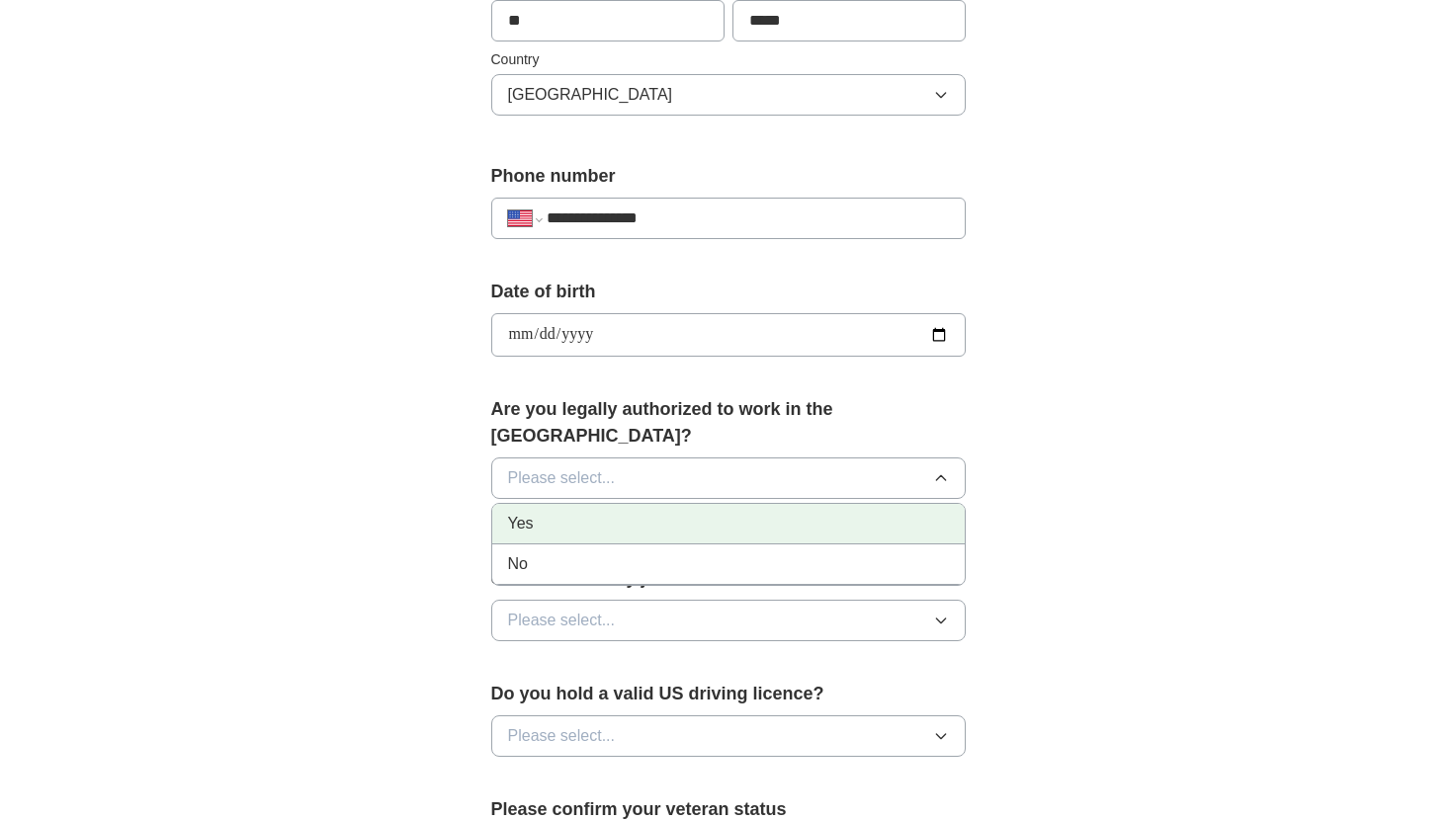 click on "Yes" at bounding box center (728, 524) 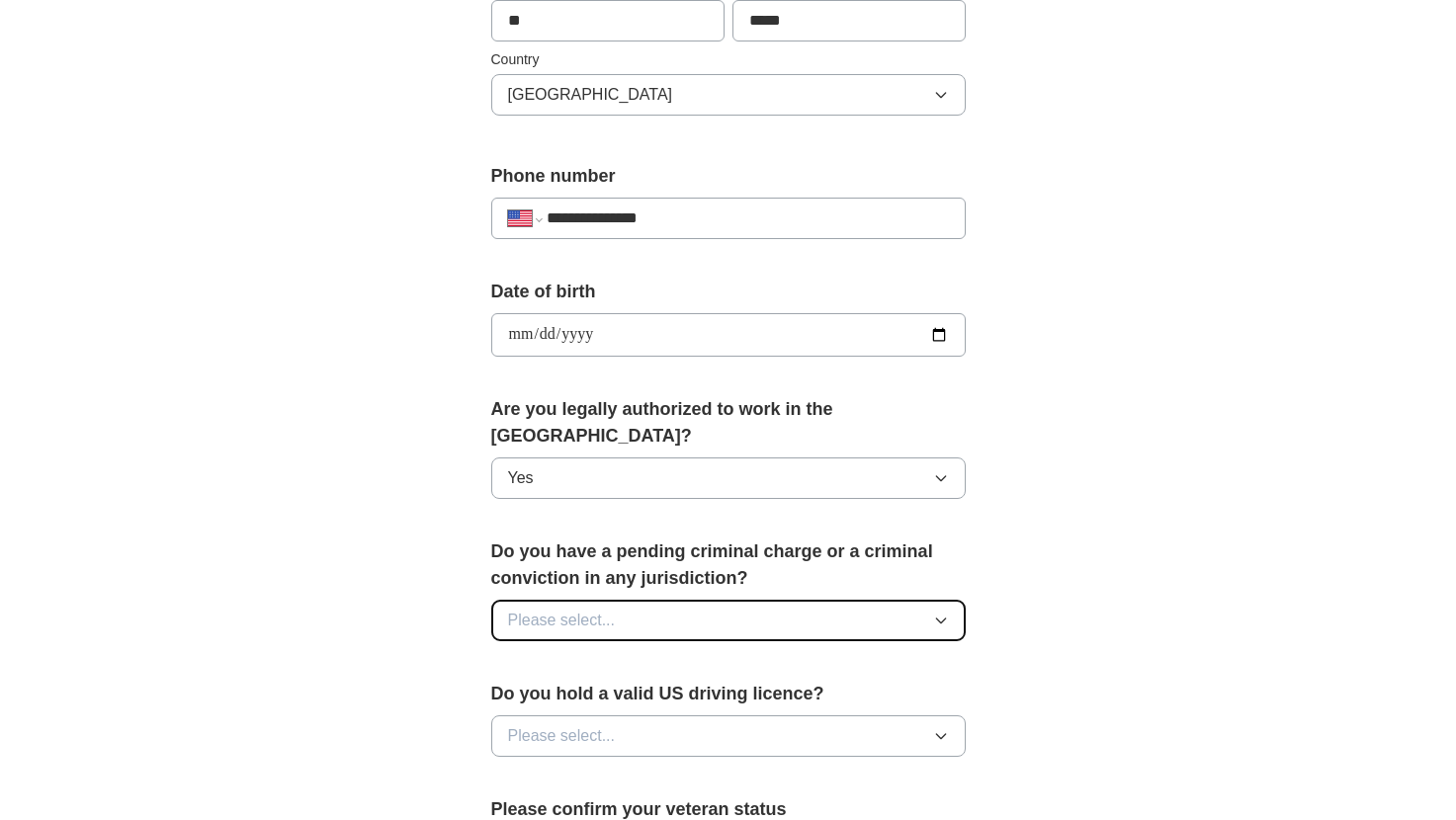 click on "Please select..." at bounding box center (728, 620) 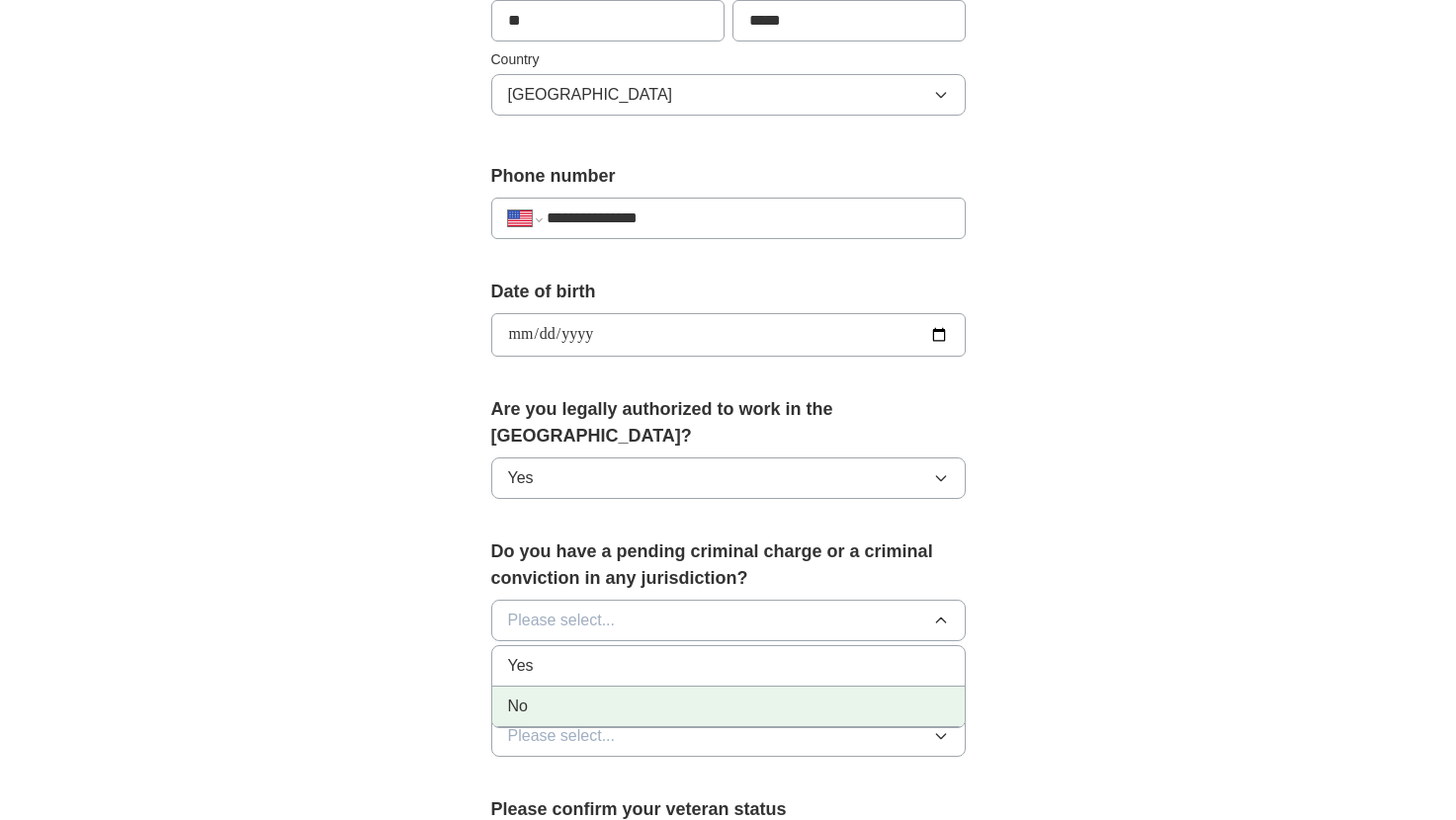click on "No" at bounding box center [728, 706] 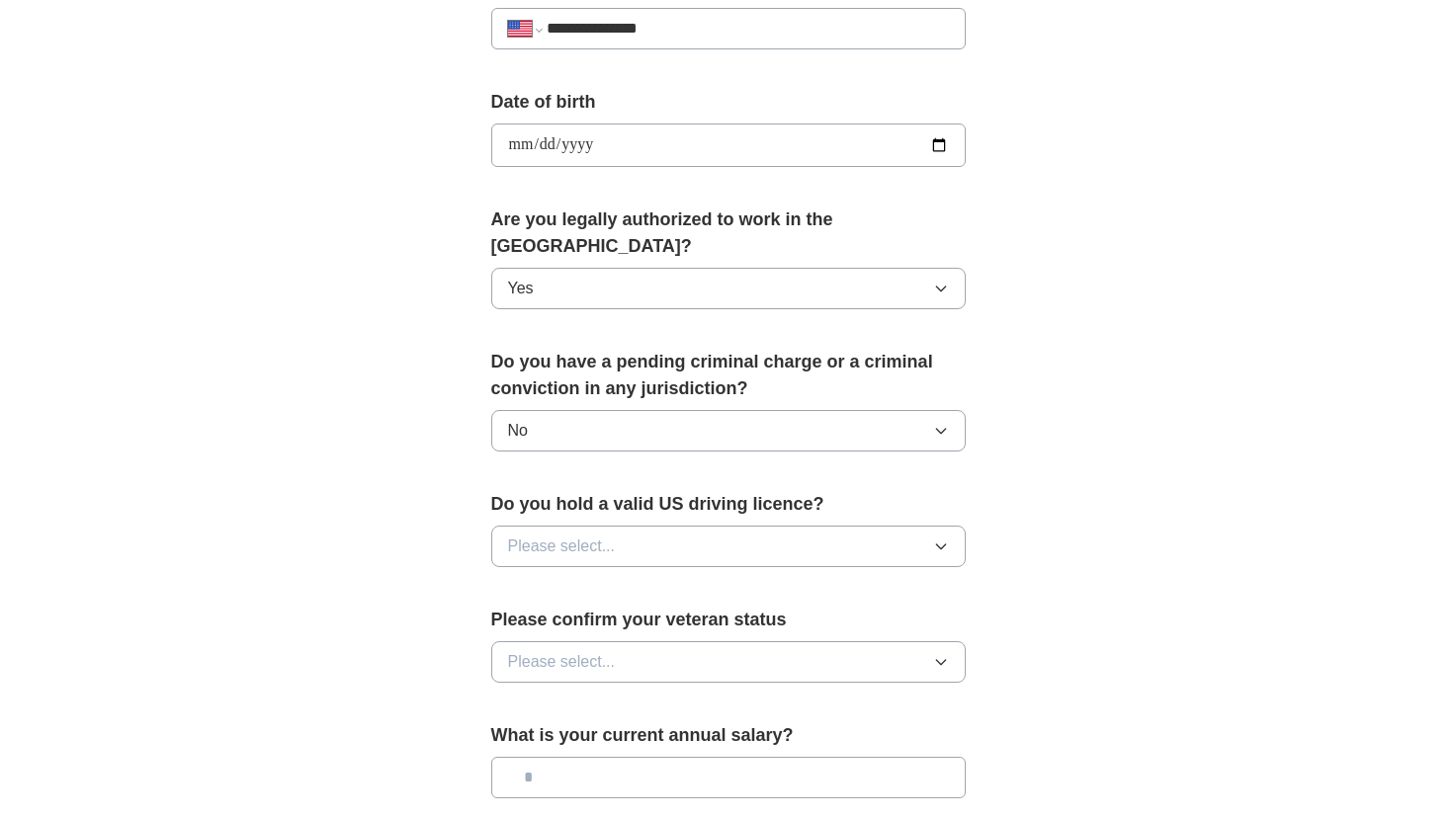 scroll, scrollTop: 851, scrollLeft: 0, axis: vertical 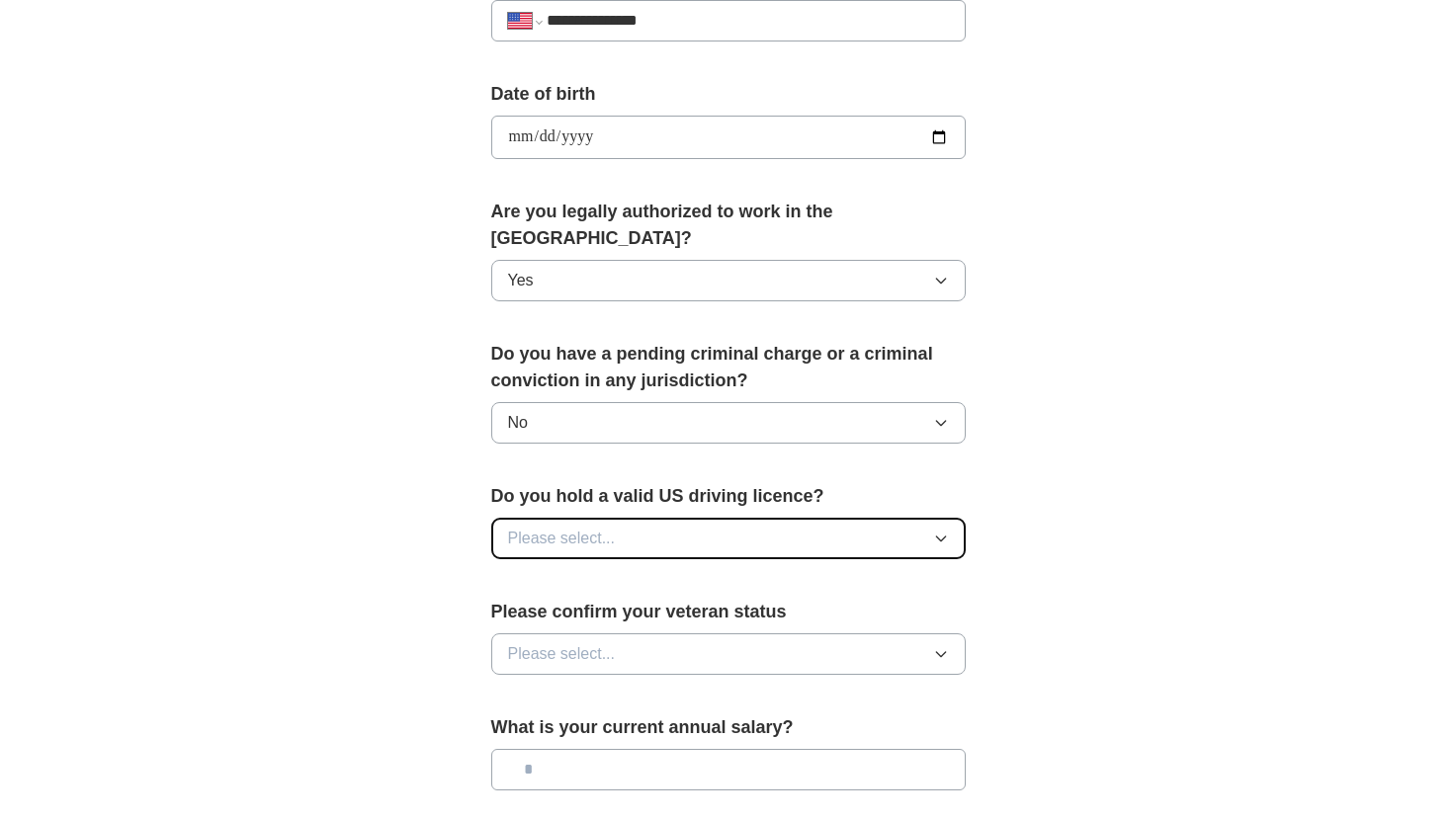 click on "Please select..." at bounding box center [728, 538] 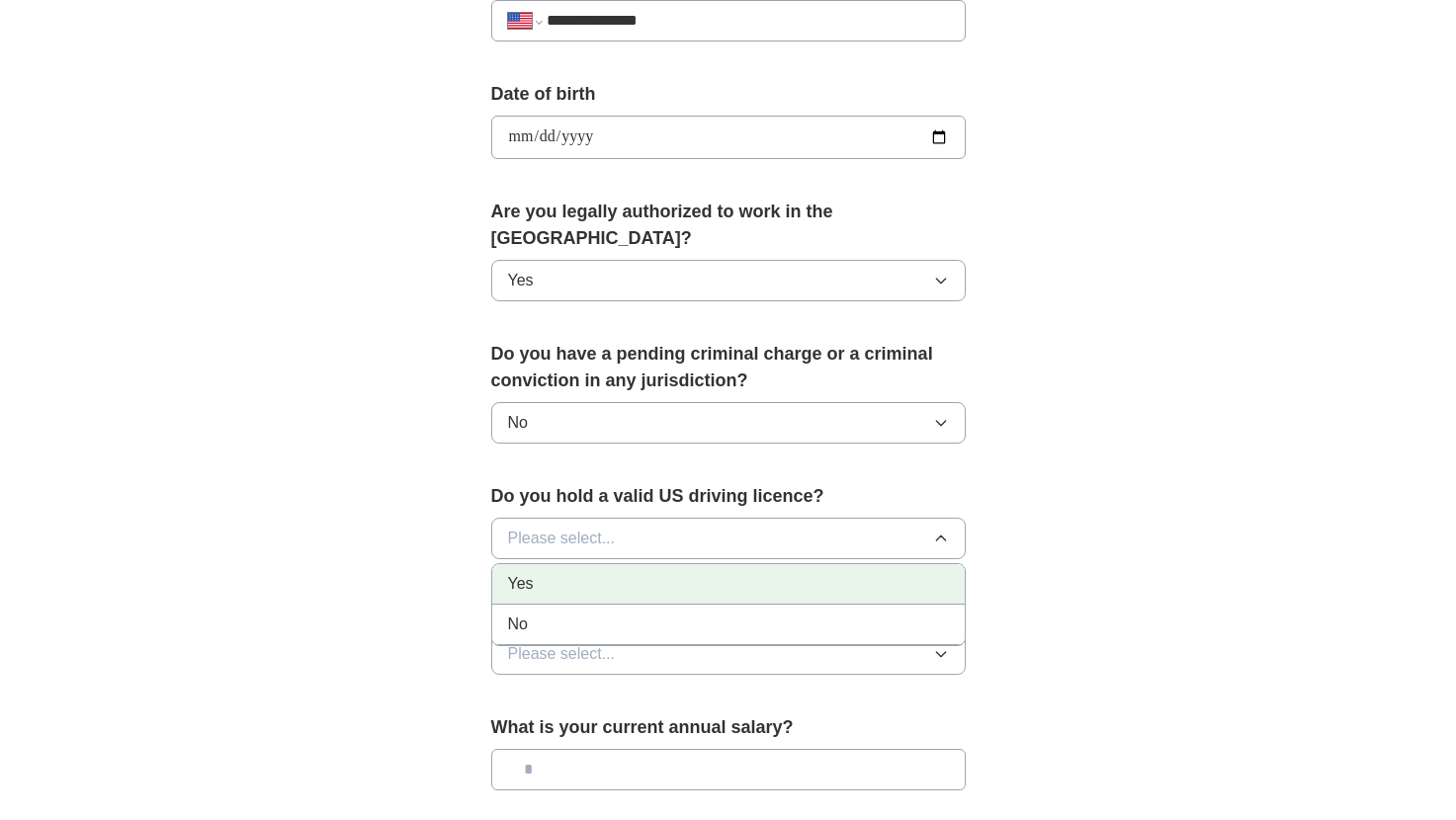 click on "Yes" at bounding box center [728, 584] 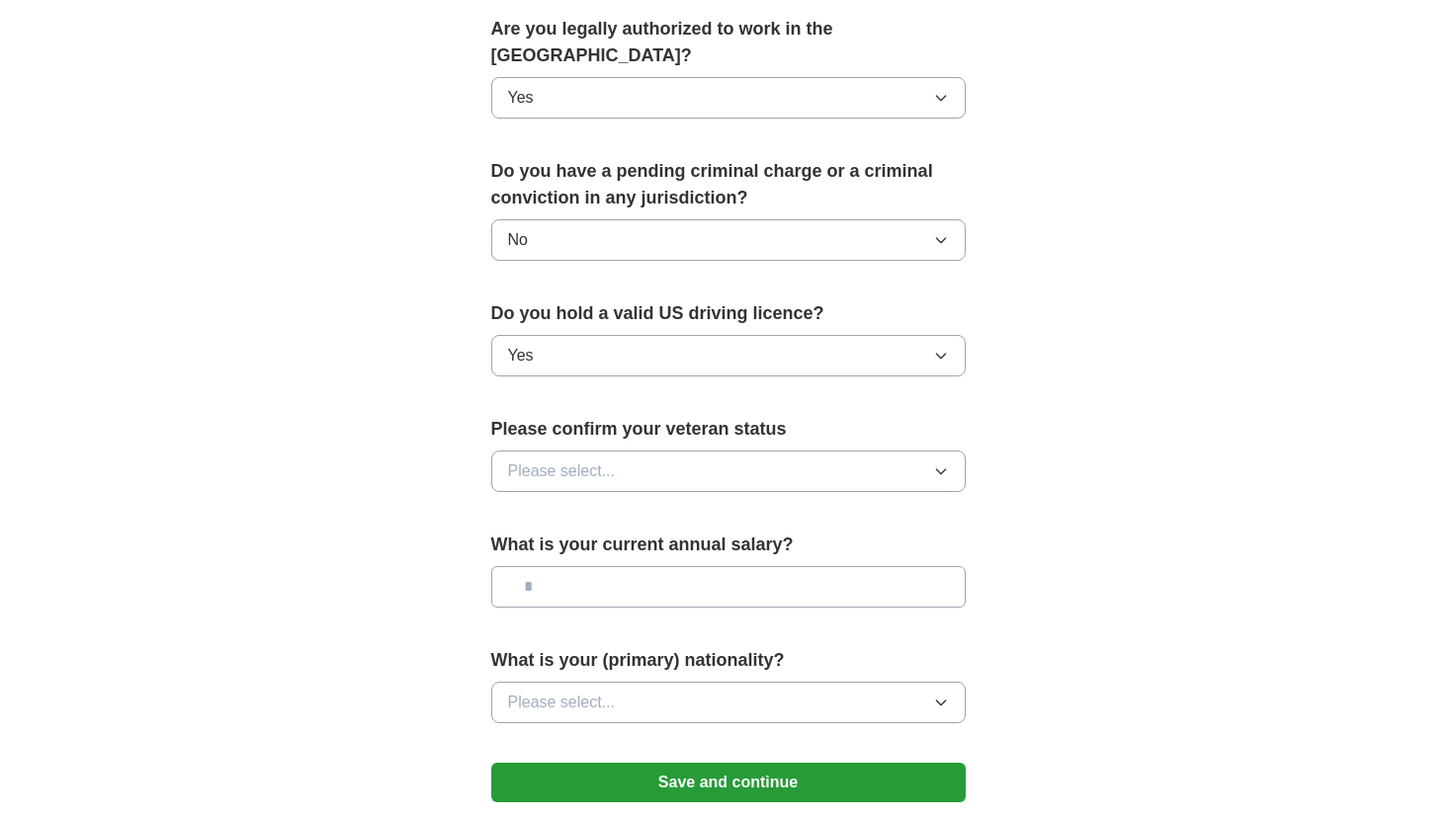 scroll, scrollTop: 1097, scrollLeft: 0, axis: vertical 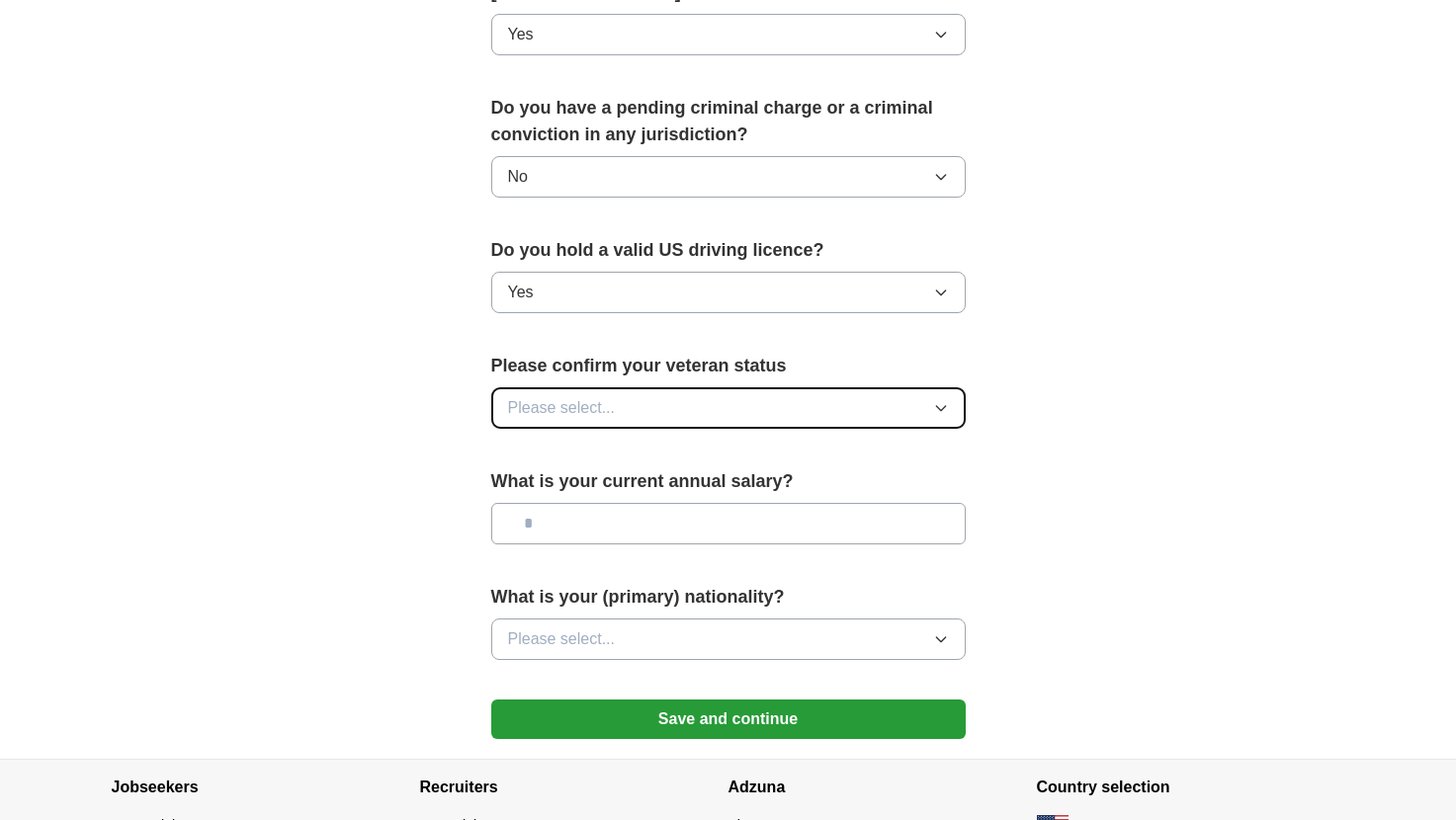 click on "Please select..." at bounding box center [728, 408] 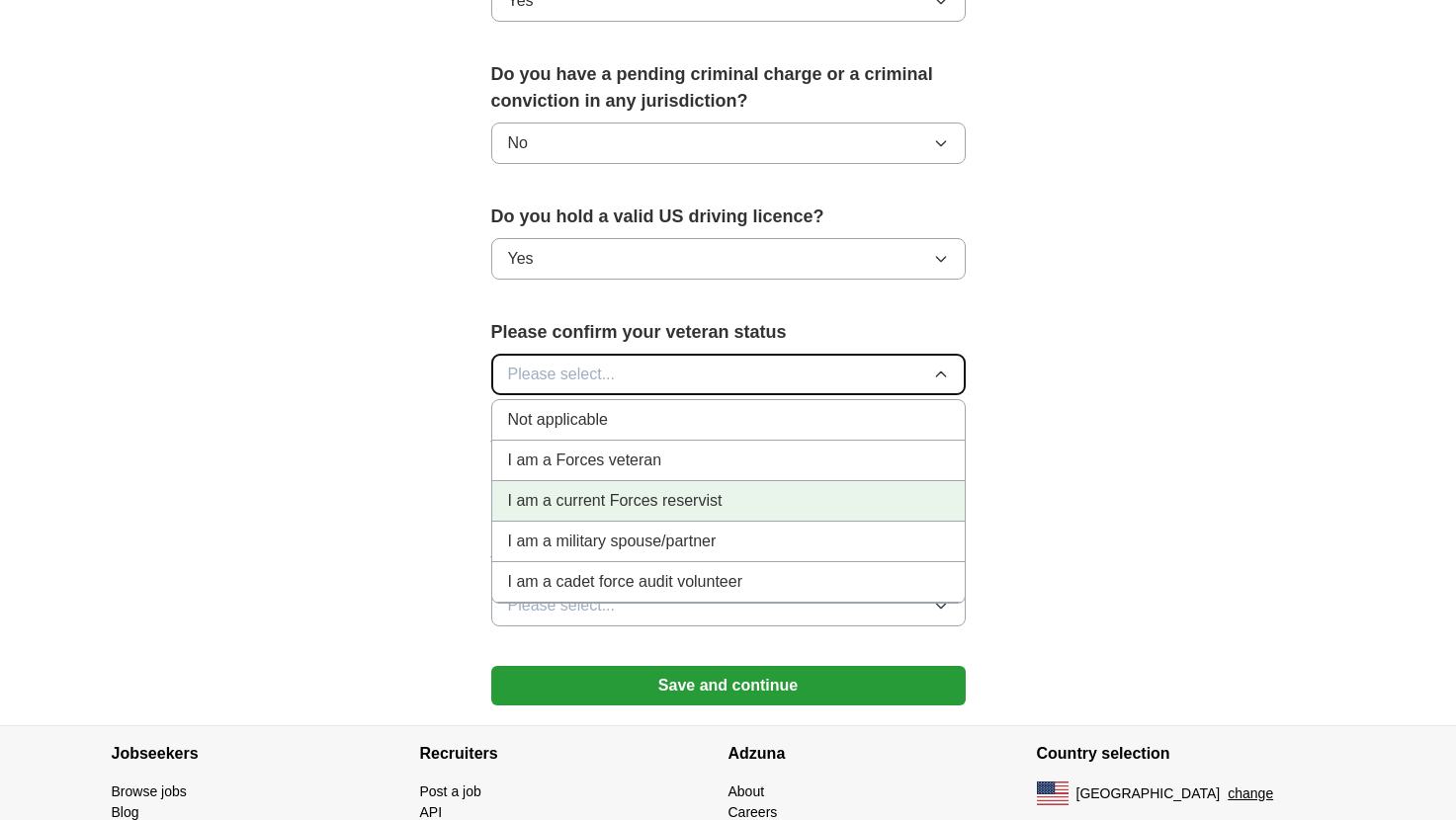 scroll, scrollTop: 1175, scrollLeft: 0, axis: vertical 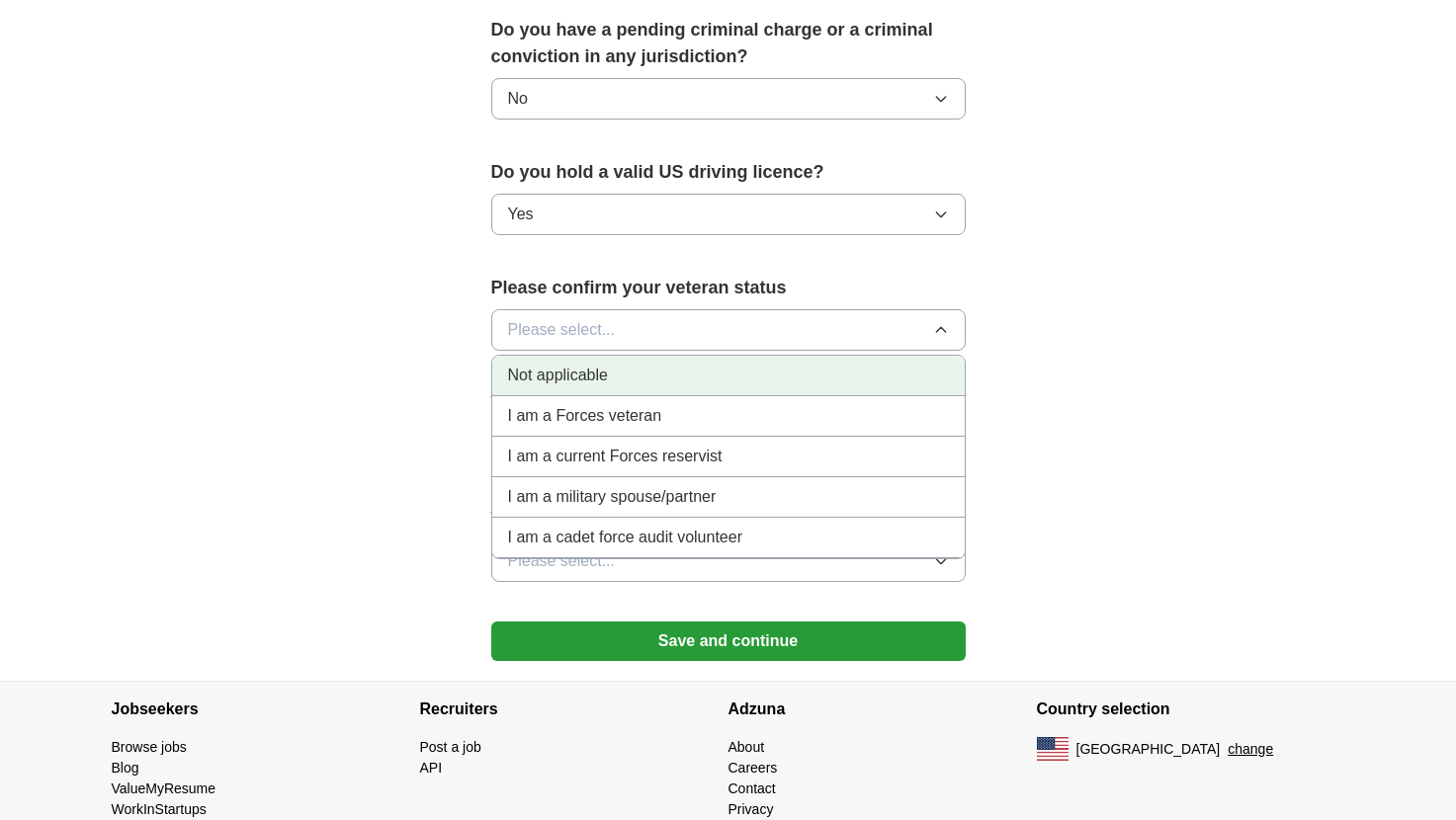 click on "Not applicable" at bounding box center [728, 375] 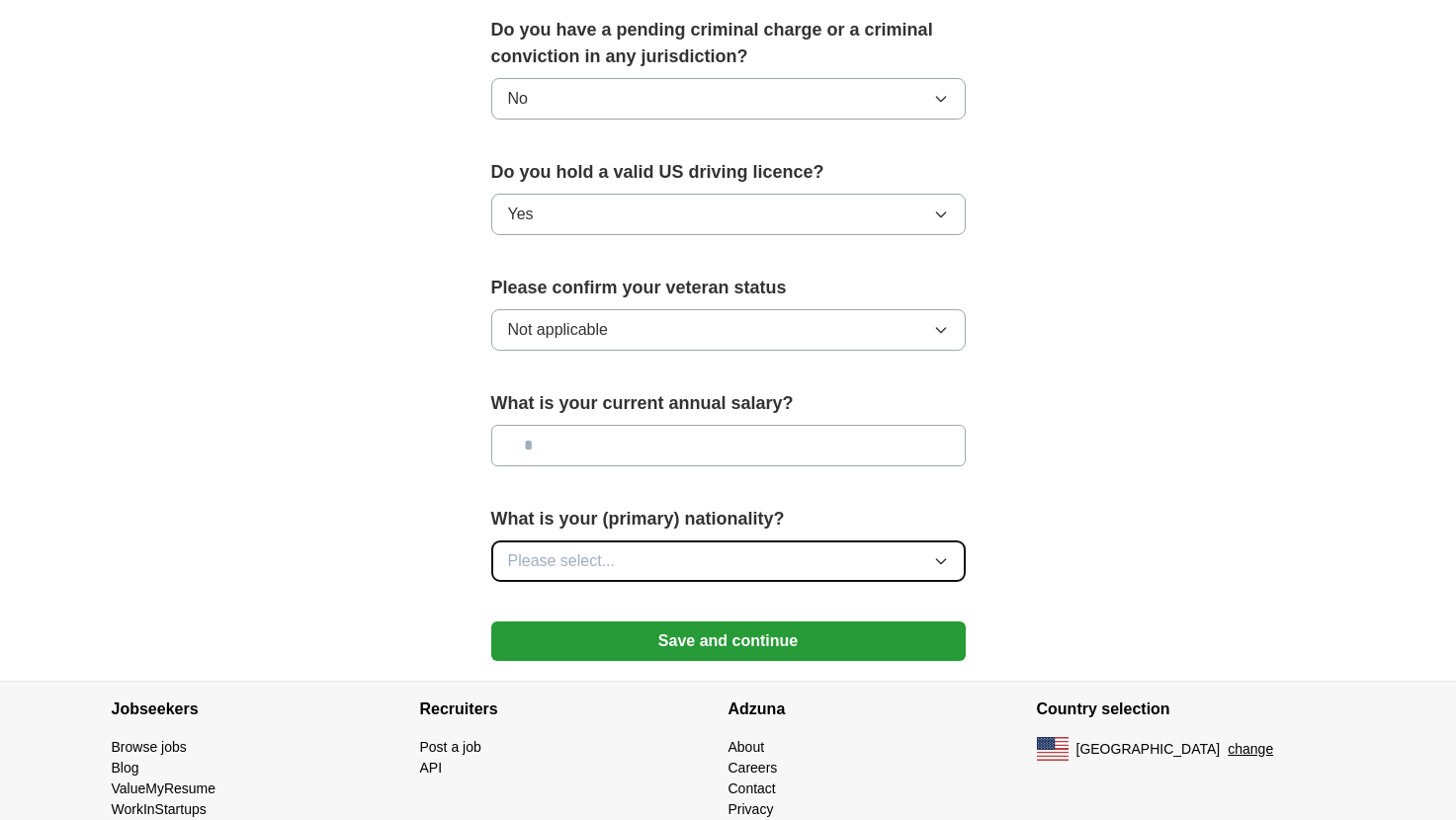 click on "Please select..." at bounding box center [728, 561] 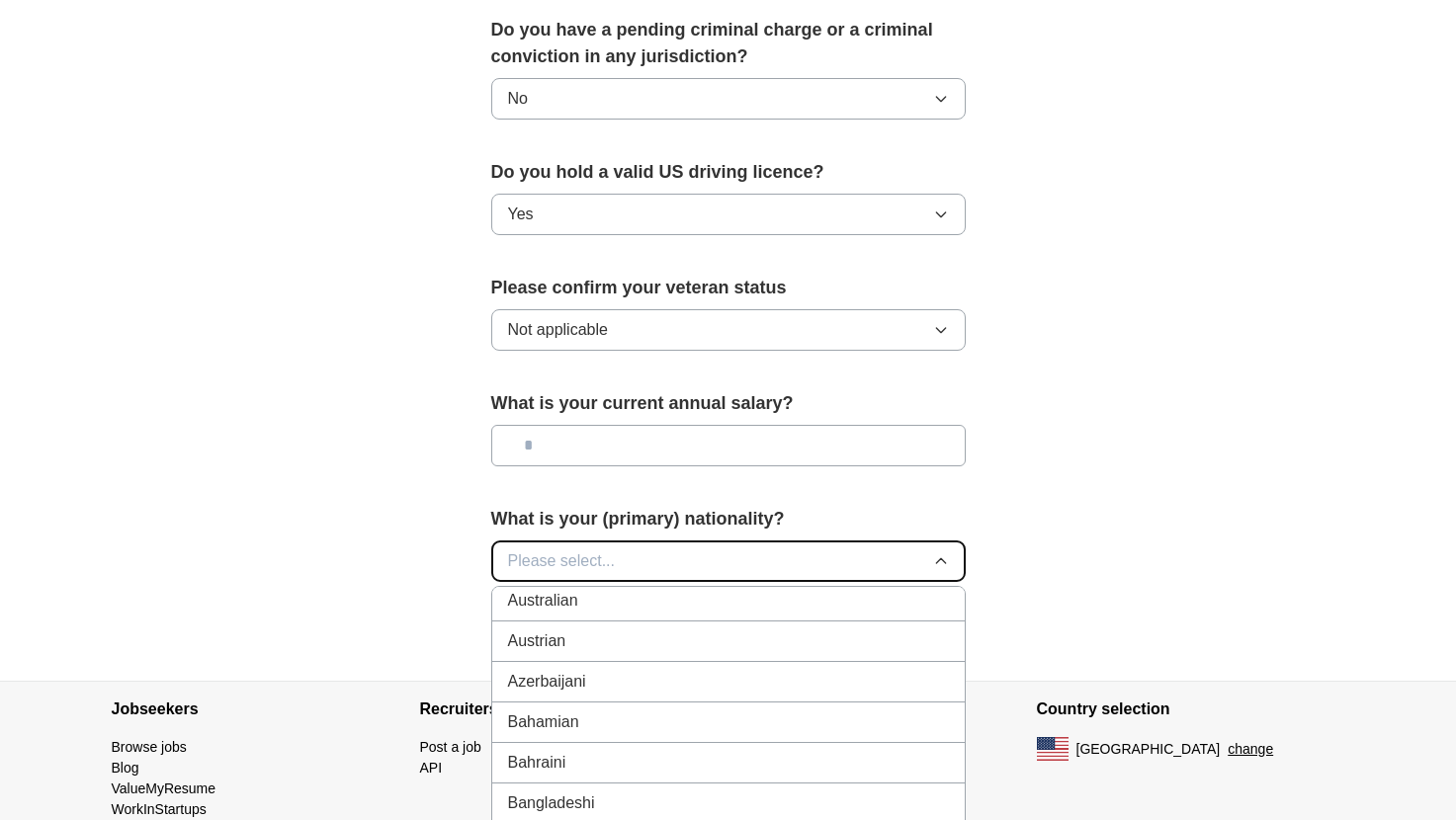 scroll, scrollTop: 414, scrollLeft: 0, axis: vertical 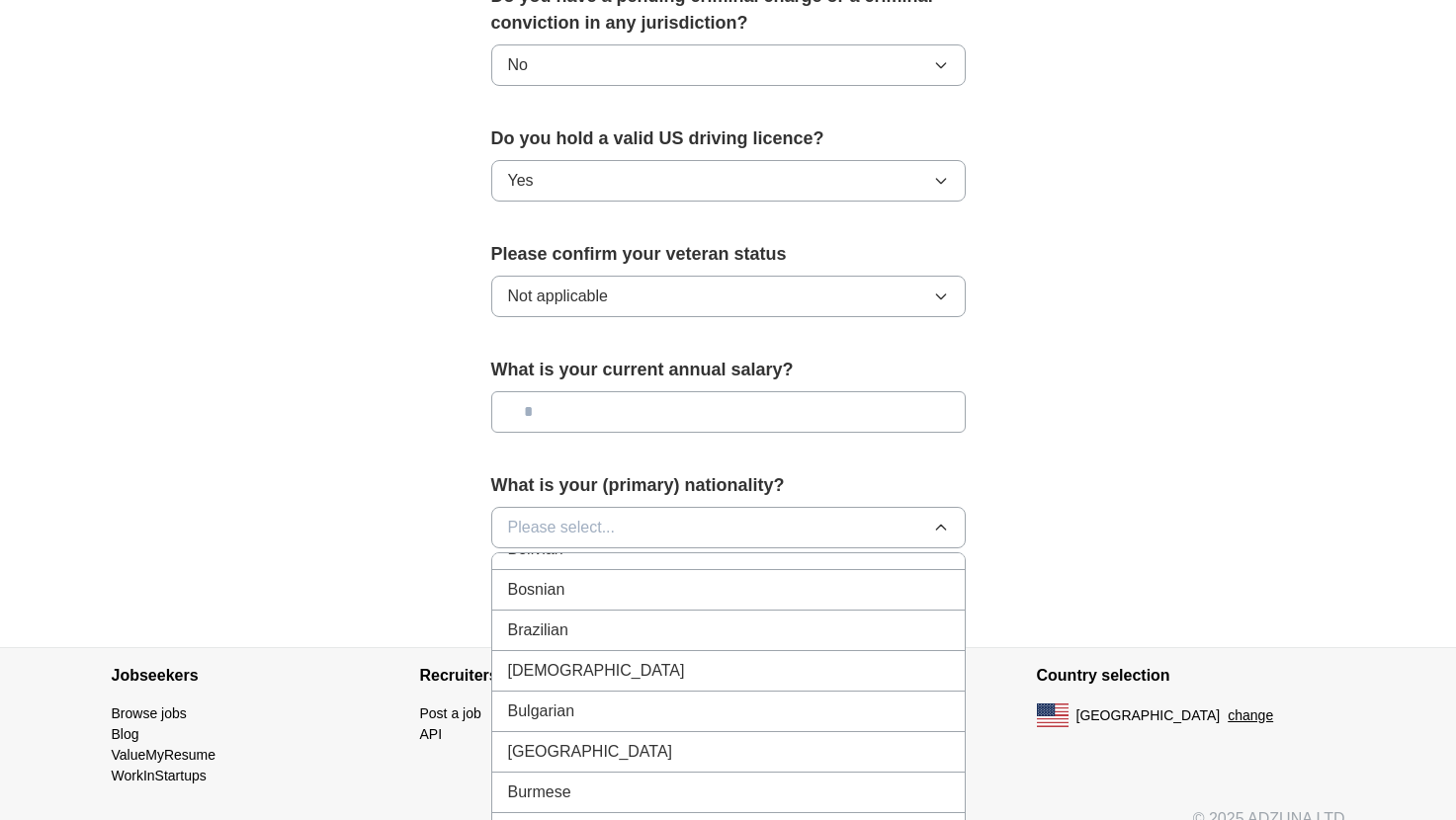 click on "**********" at bounding box center (728, -196) 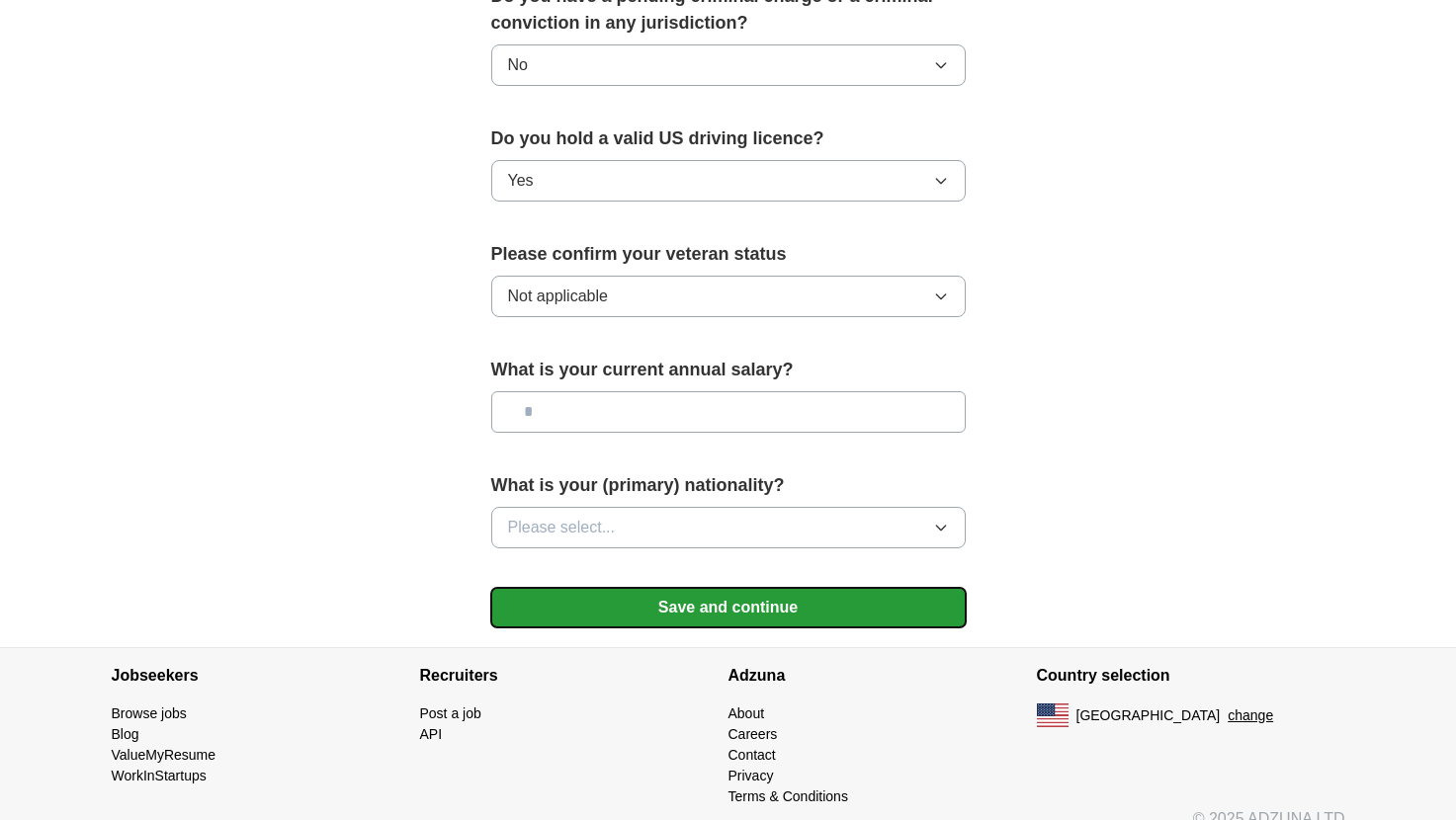 click on "Save and continue" at bounding box center (728, 608) 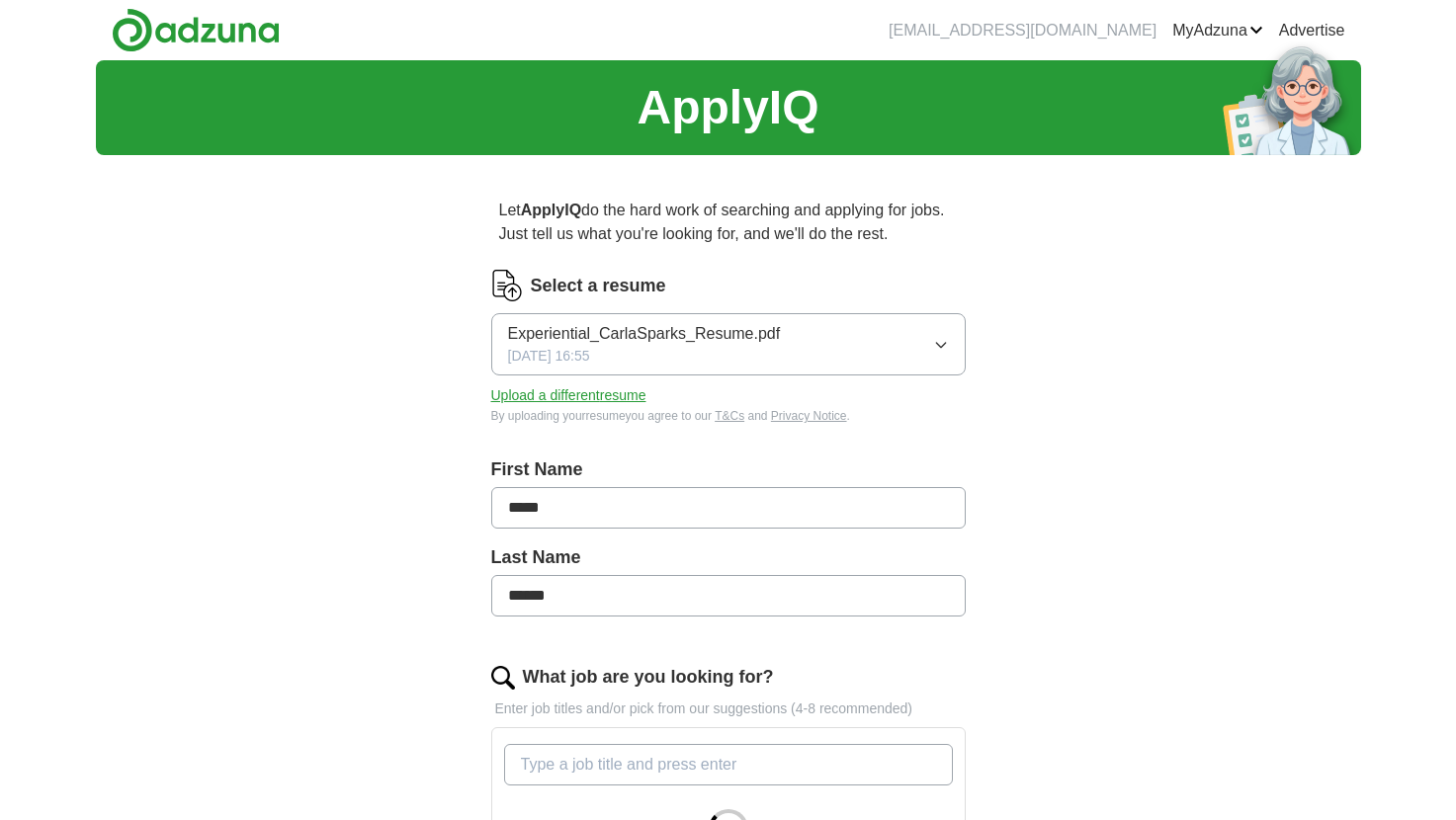 scroll, scrollTop: 0, scrollLeft: 0, axis: both 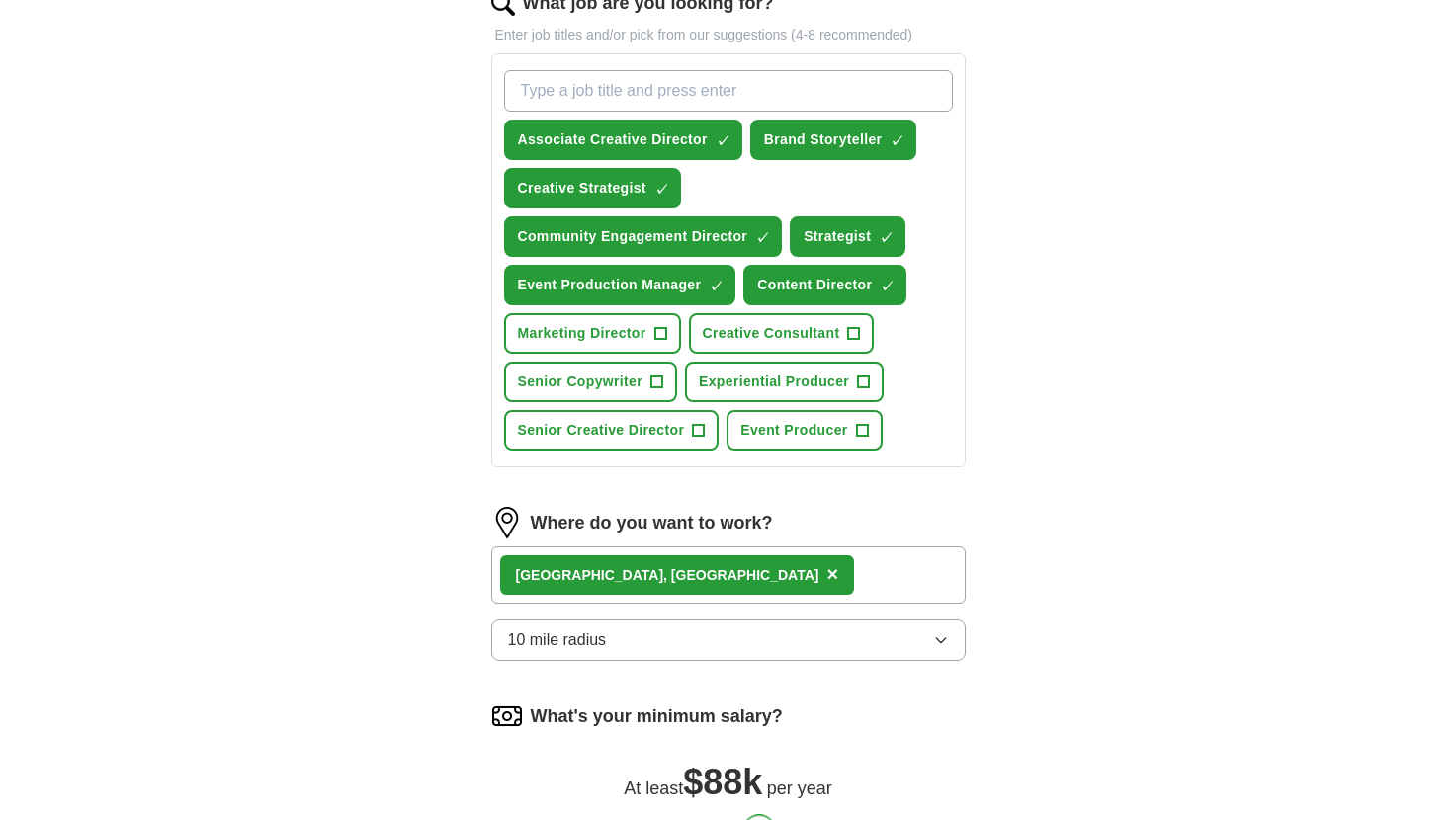drag, startPoint x: 528, startPoint y: 573, endPoint x: 768, endPoint y: 582, distance: 240.16869 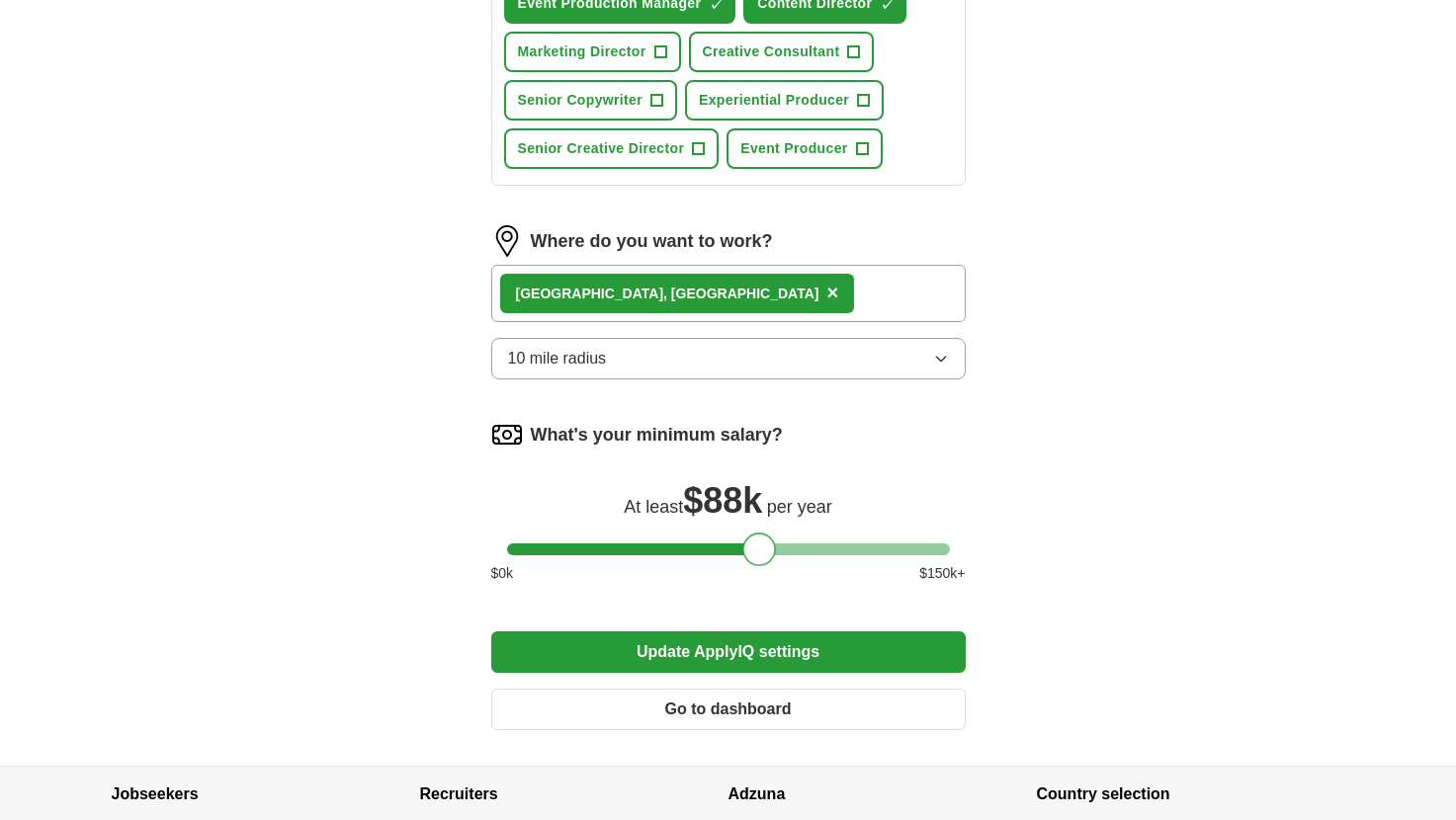 scroll, scrollTop: 967, scrollLeft: 0, axis: vertical 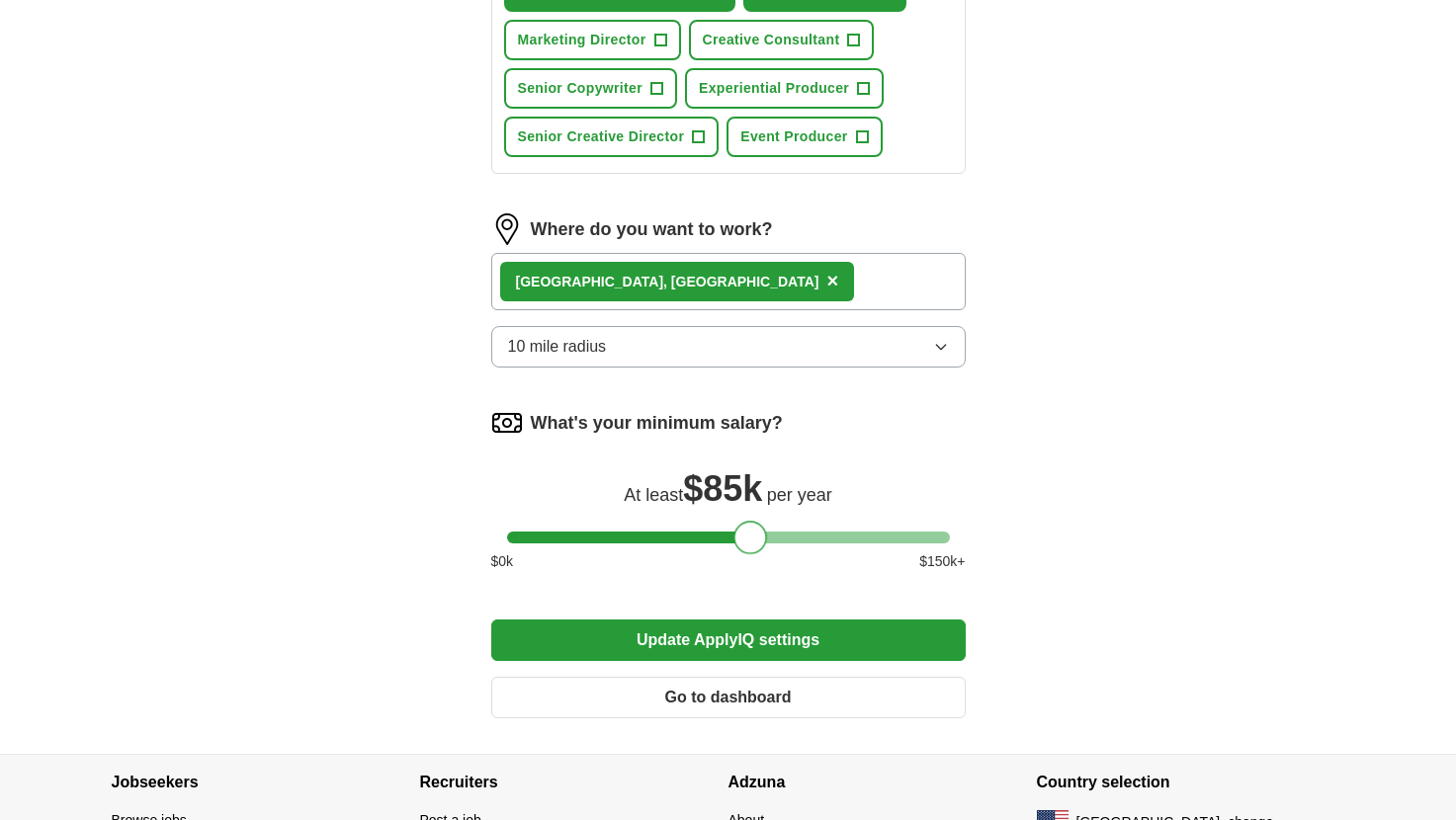click at bounding box center (751, 537) 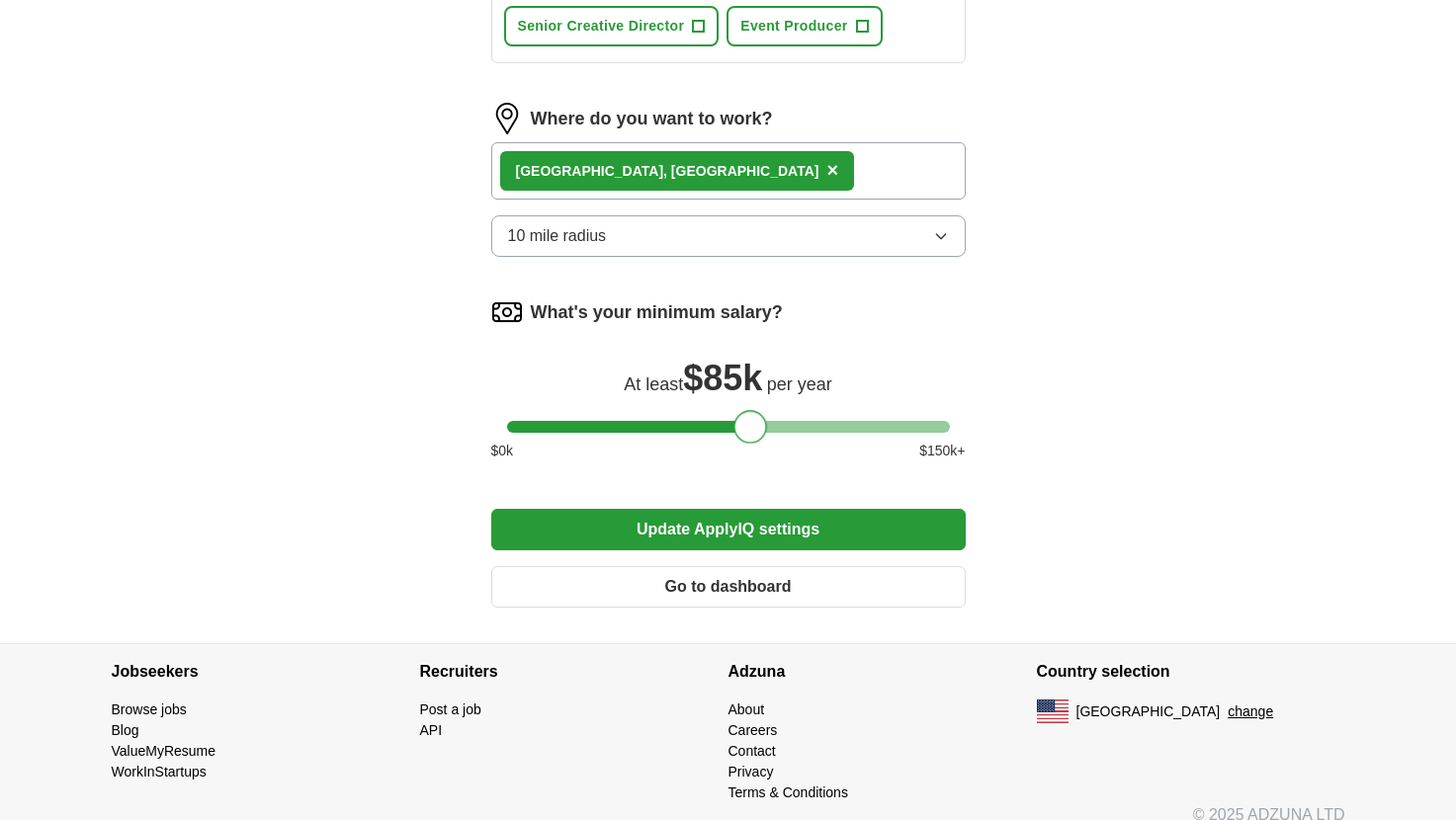 scroll, scrollTop: 1101, scrollLeft: 0, axis: vertical 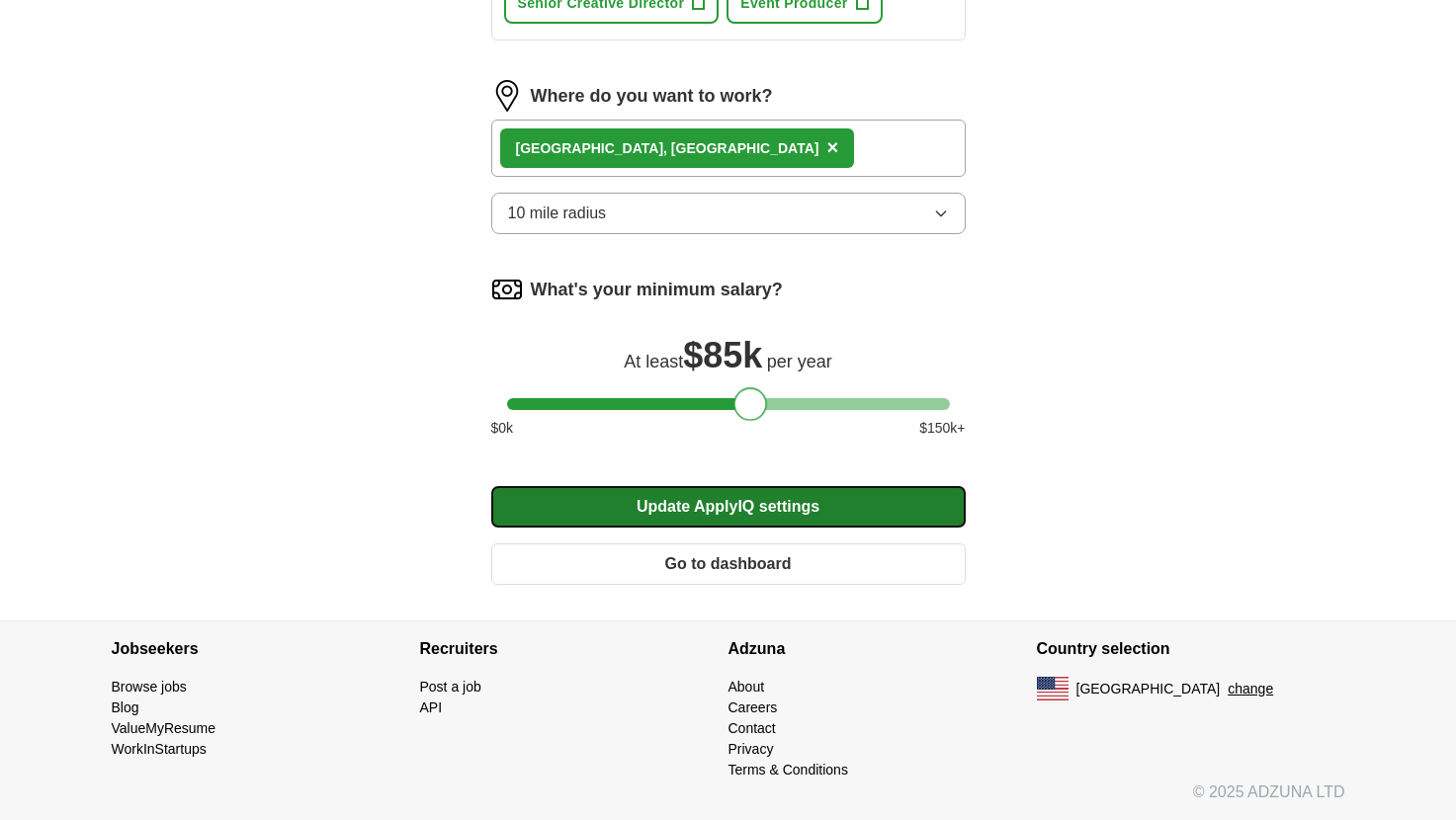 click on "Update ApplyIQ settings" at bounding box center (728, 507) 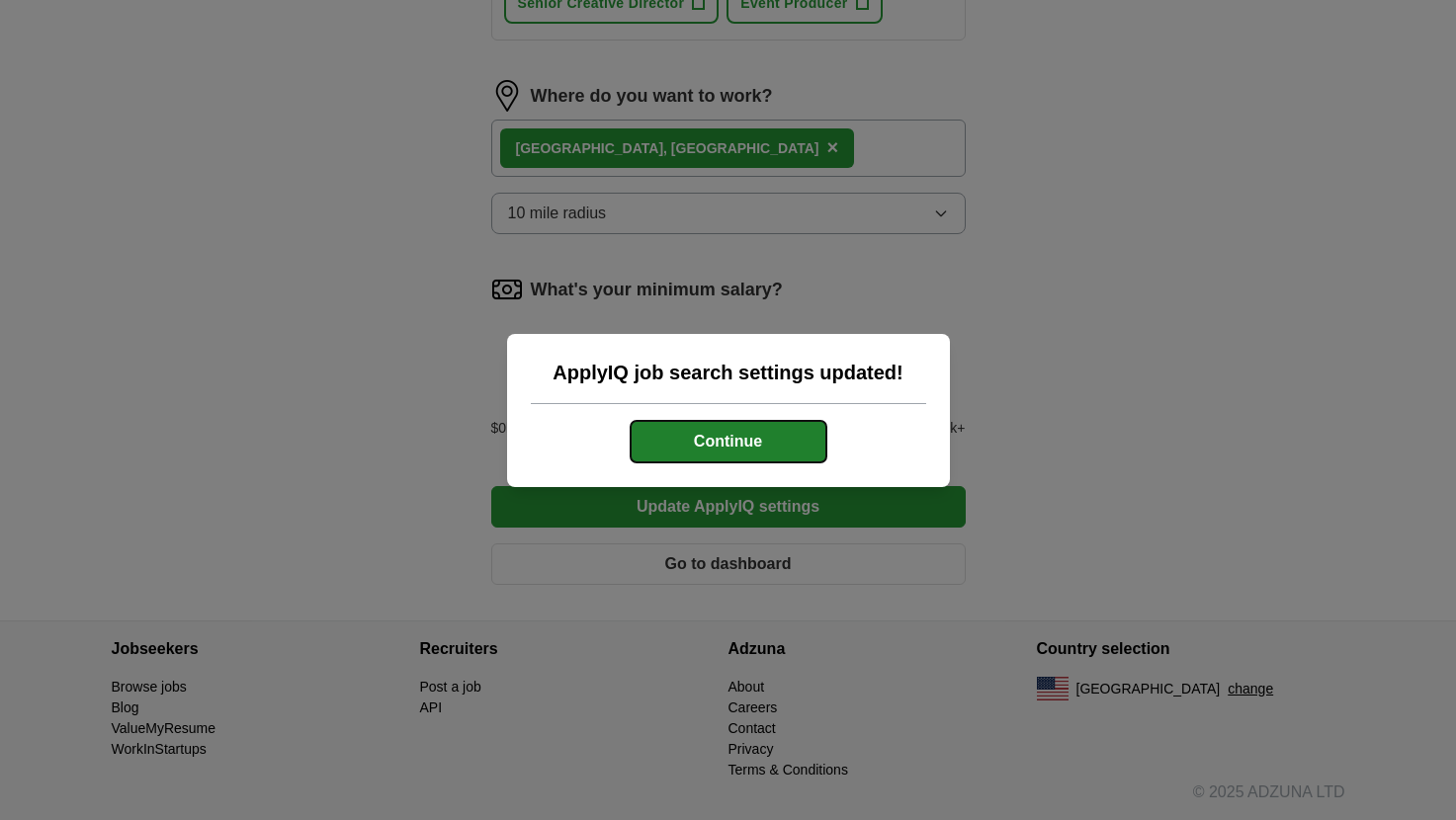 click on "Continue" at bounding box center (728, 442) 